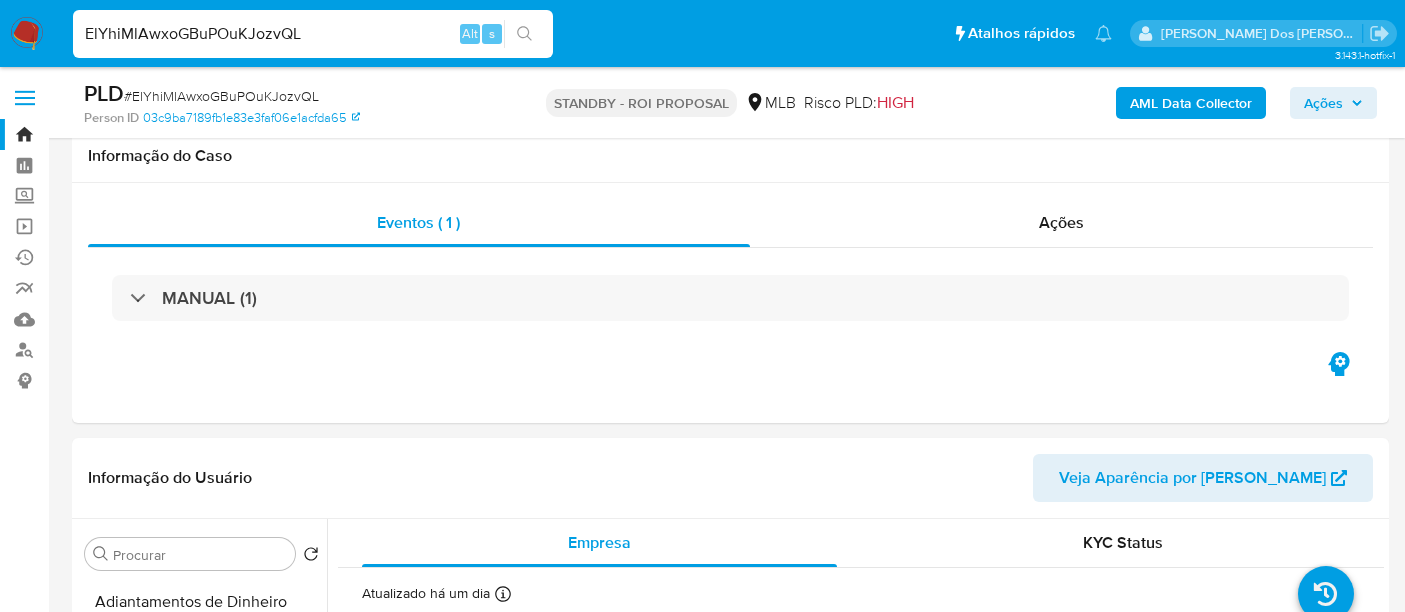 select on "10" 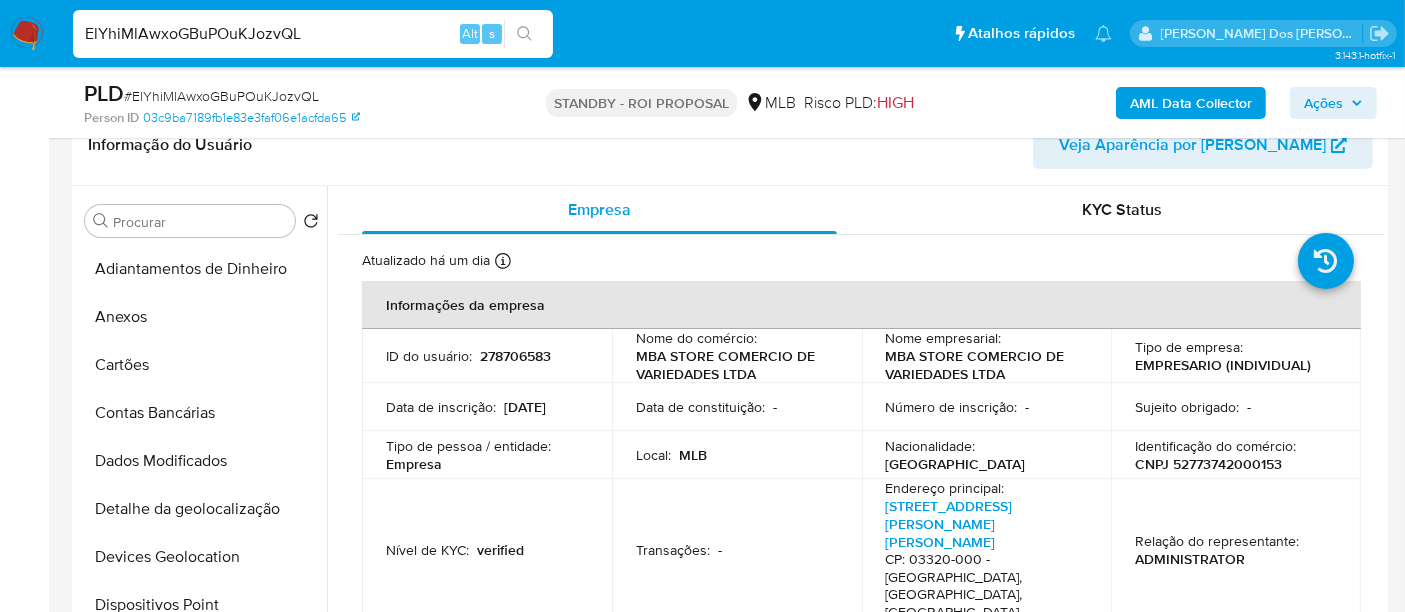 scroll, scrollTop: 666, scrollLeft: 0, axis: vertical 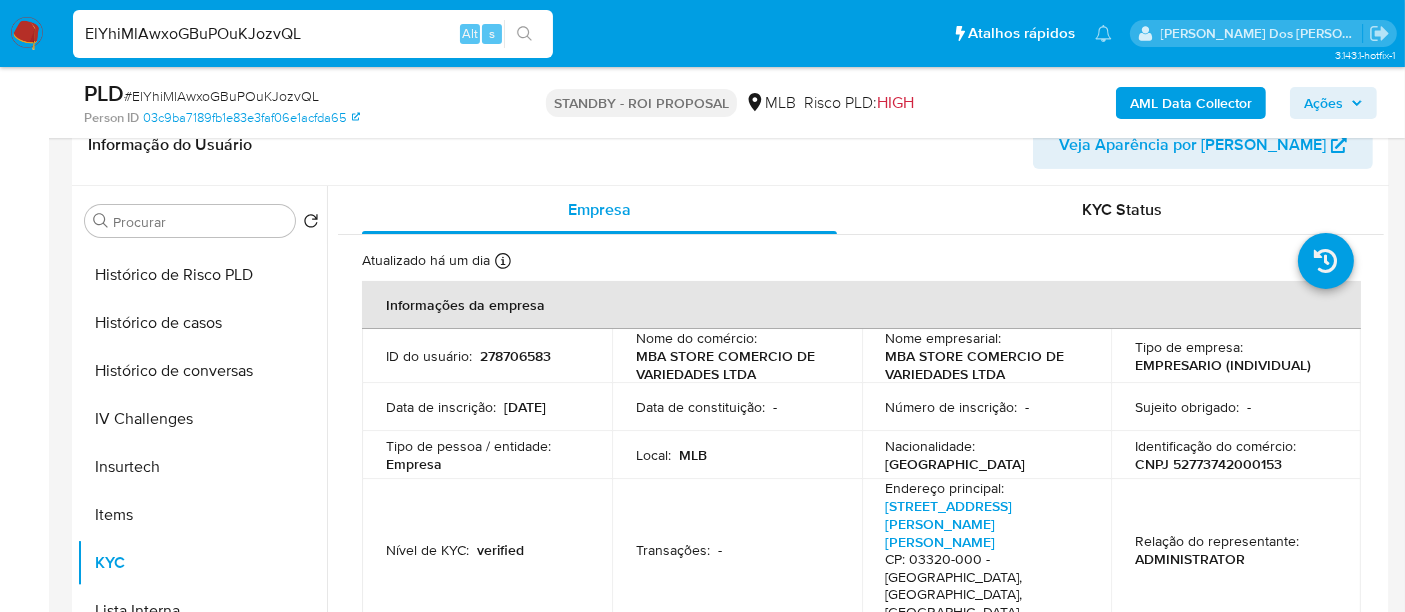 click on "ElYhiMlAwxoGBuPOuKJozvQL" at bounding box center [313, 34] 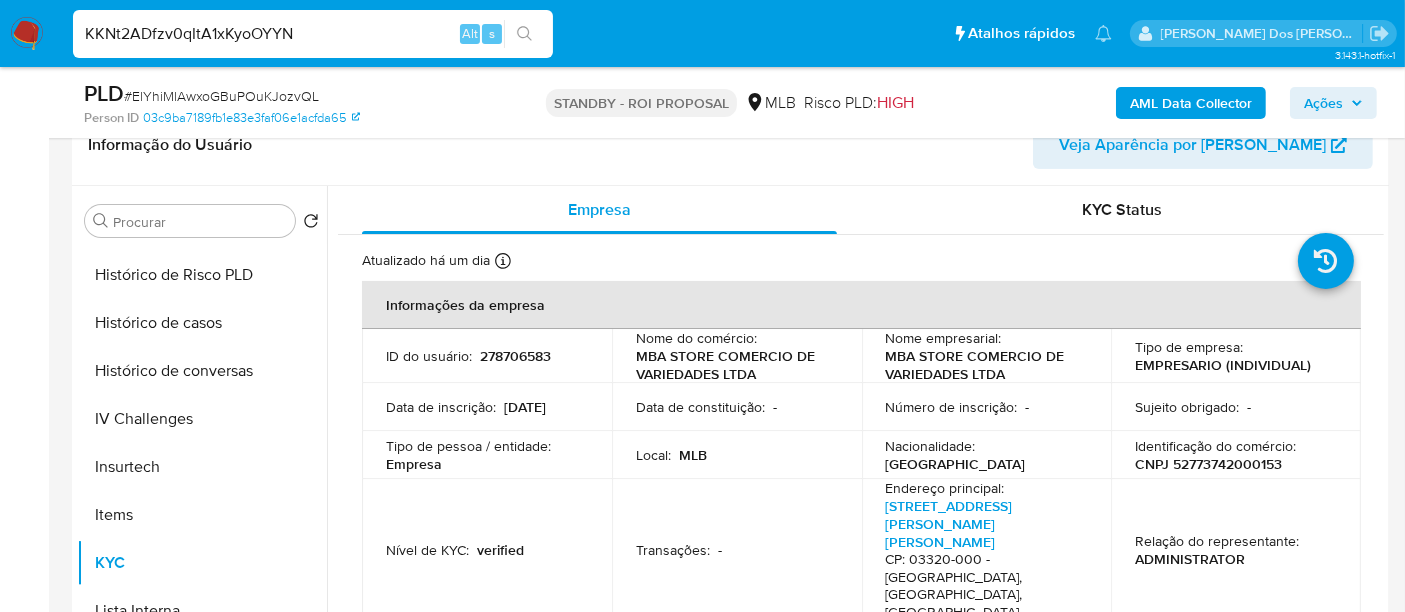 type on "KKNt2ADfzv0qItA1xKyoOYYN" 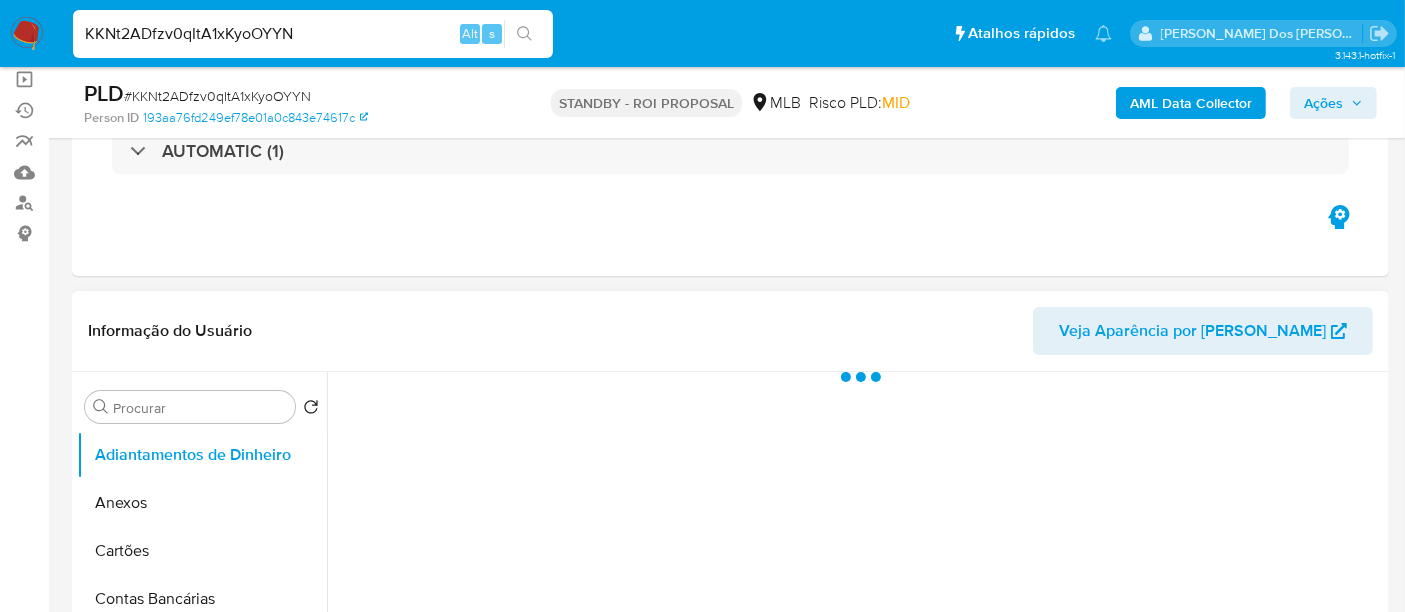 scroll, scrollTop: 333, scrollLeft: 0, axis: vertical 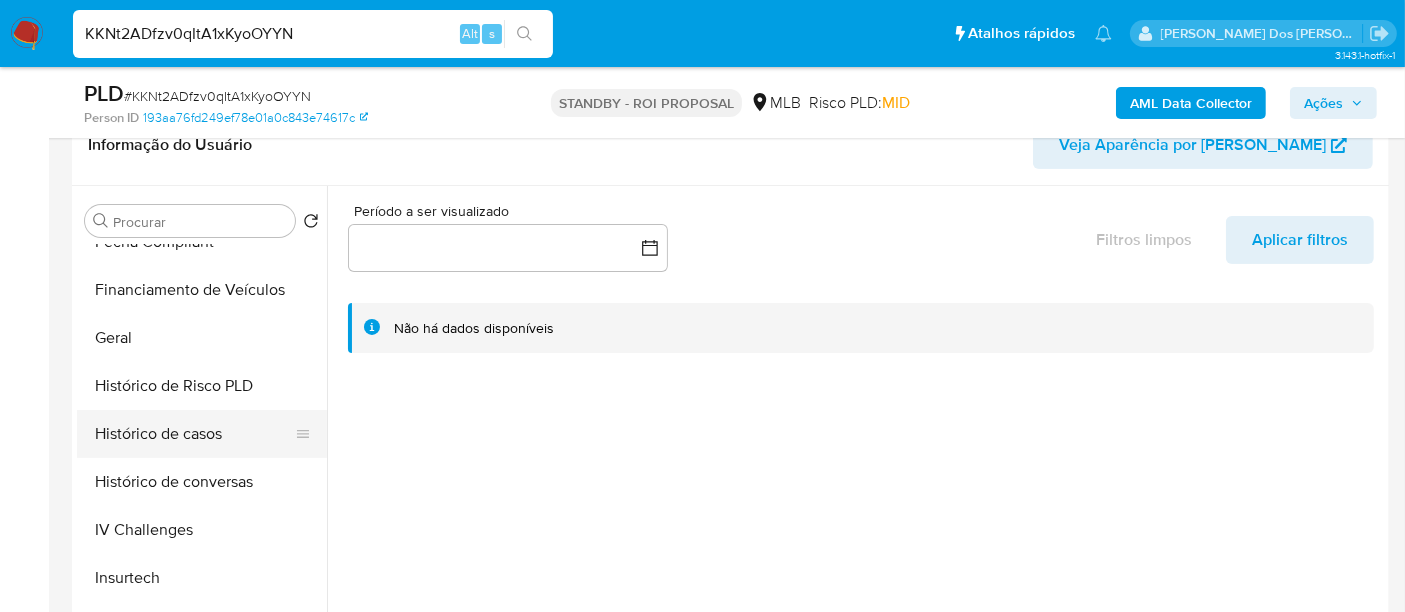 select on "10" 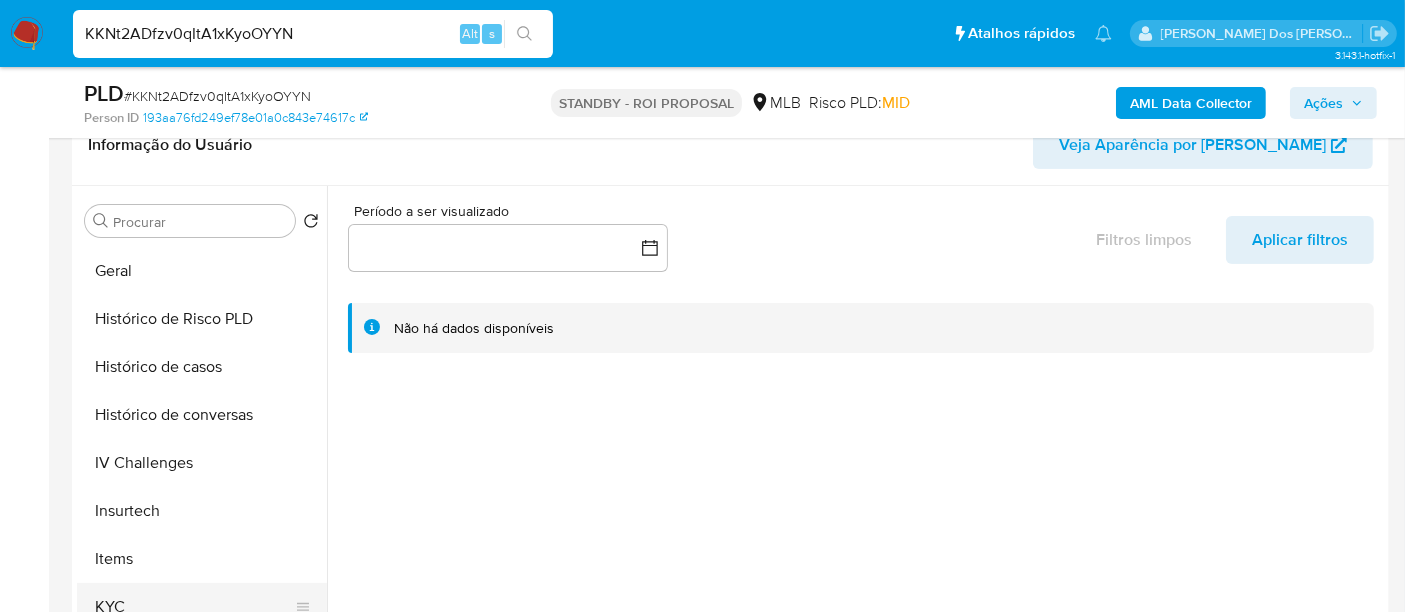 scroll, scrollTop: 844, scrollLeft: 0, axis: vertical 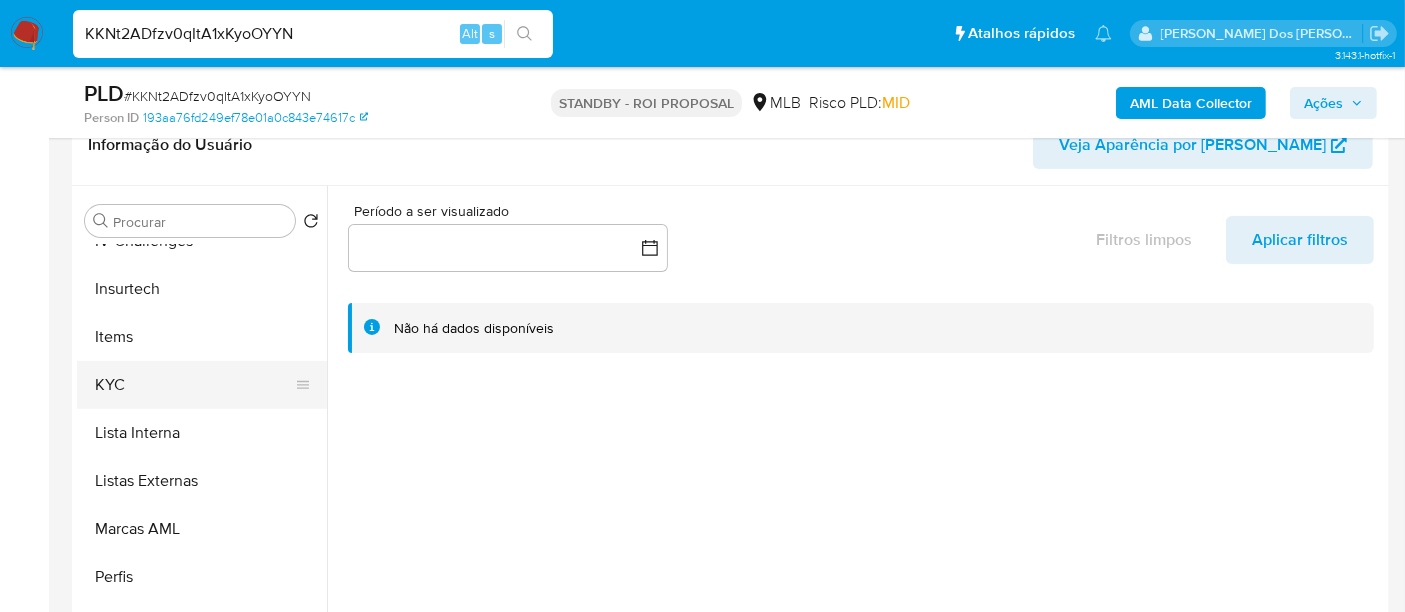 click on "KYC" at bounding box center (194, 385) 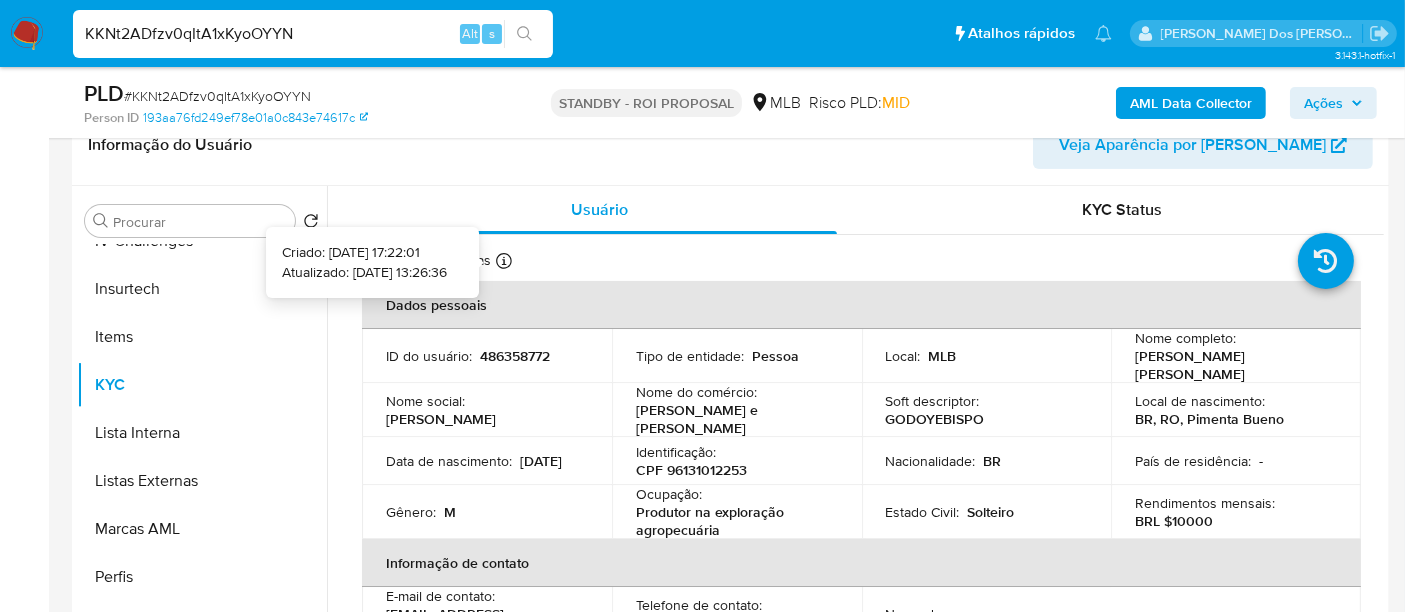 type 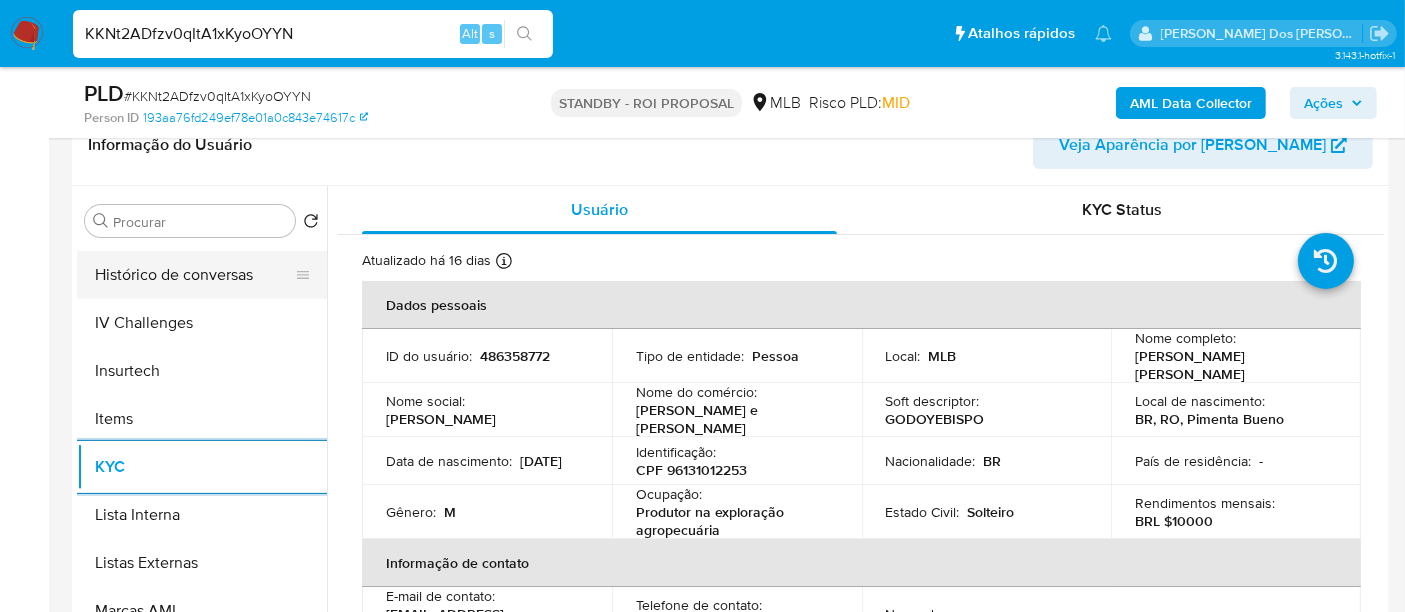 scroll, scrollTop: 622, scrollLeft: 0, axis: vertical 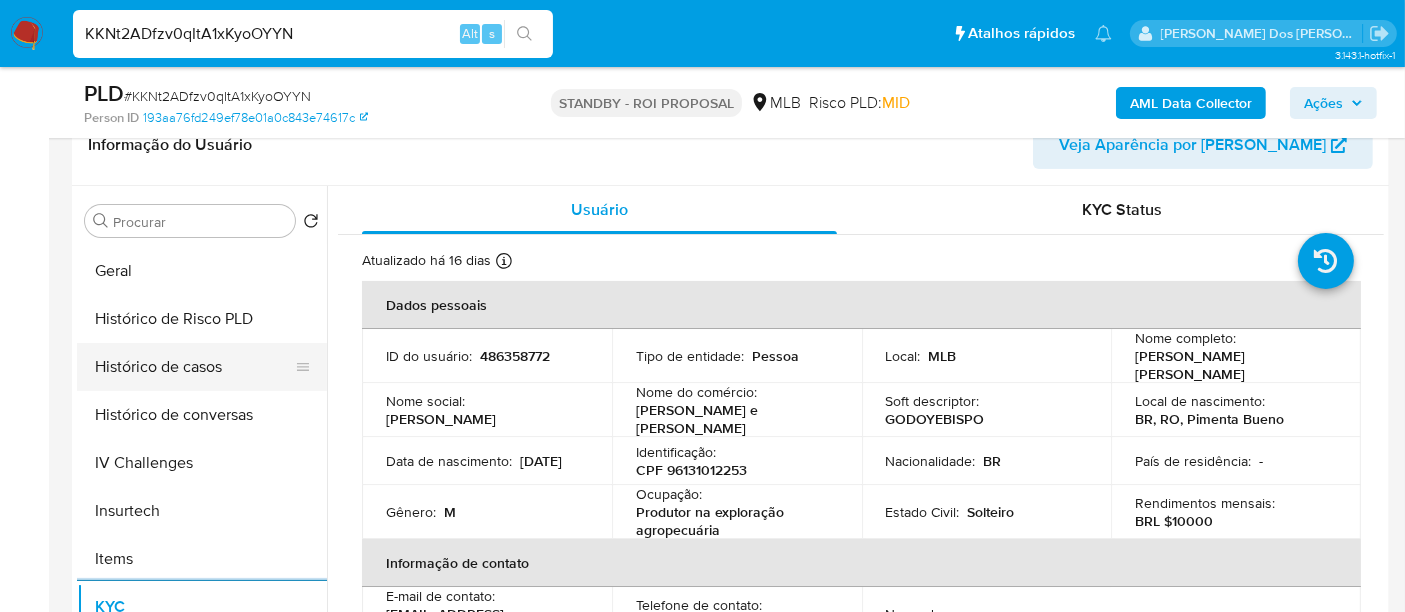 click on "Histórico de casos" at bounding box center (194, 367) 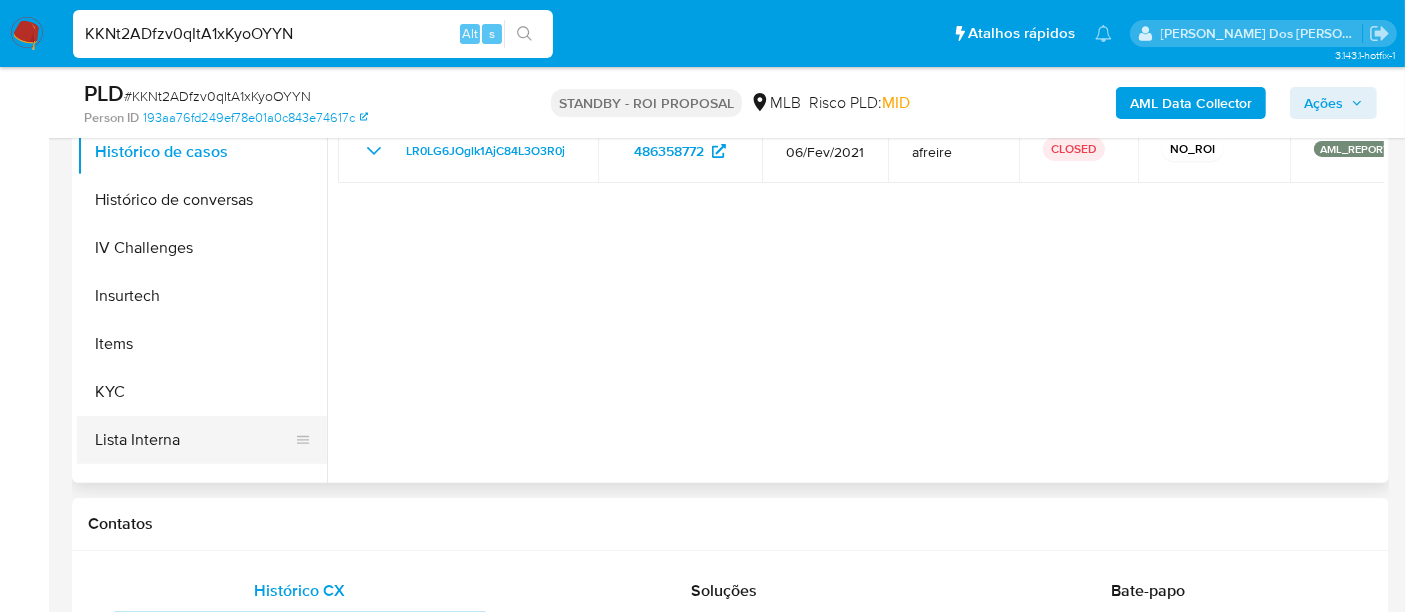 scroll, scrollTop: 555, scrollLeft: 0, axis: vertical 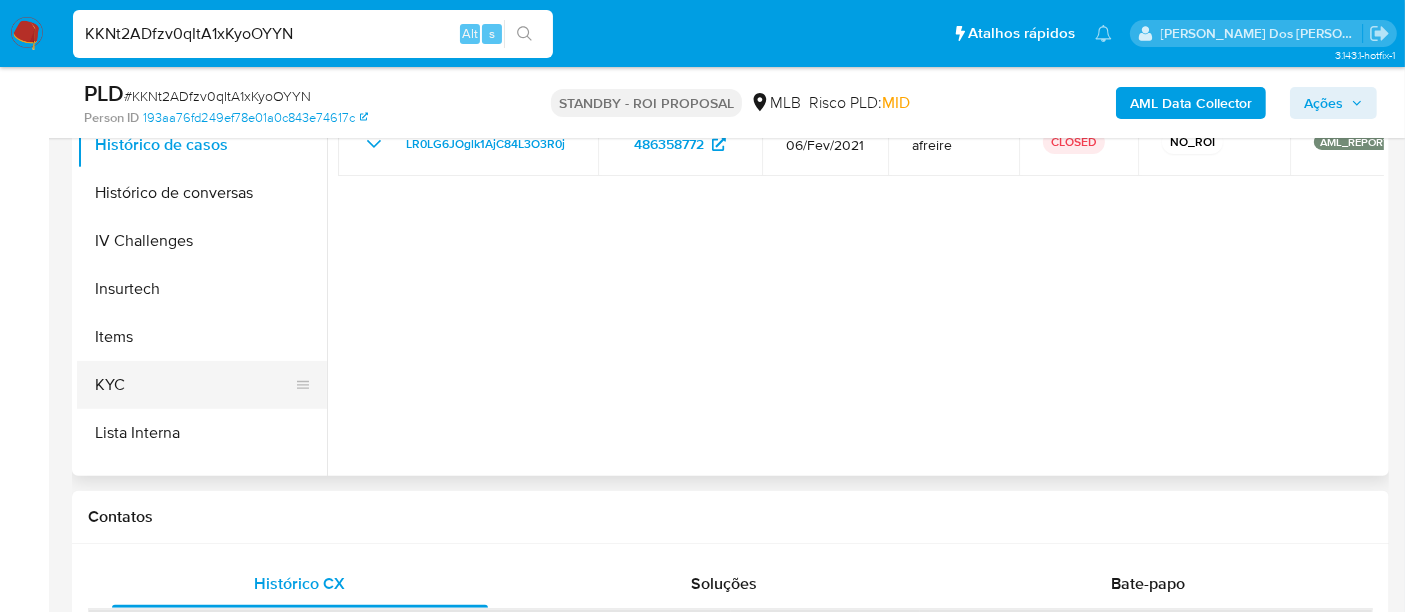 click on "KYC" at bounding box center [194, 385] 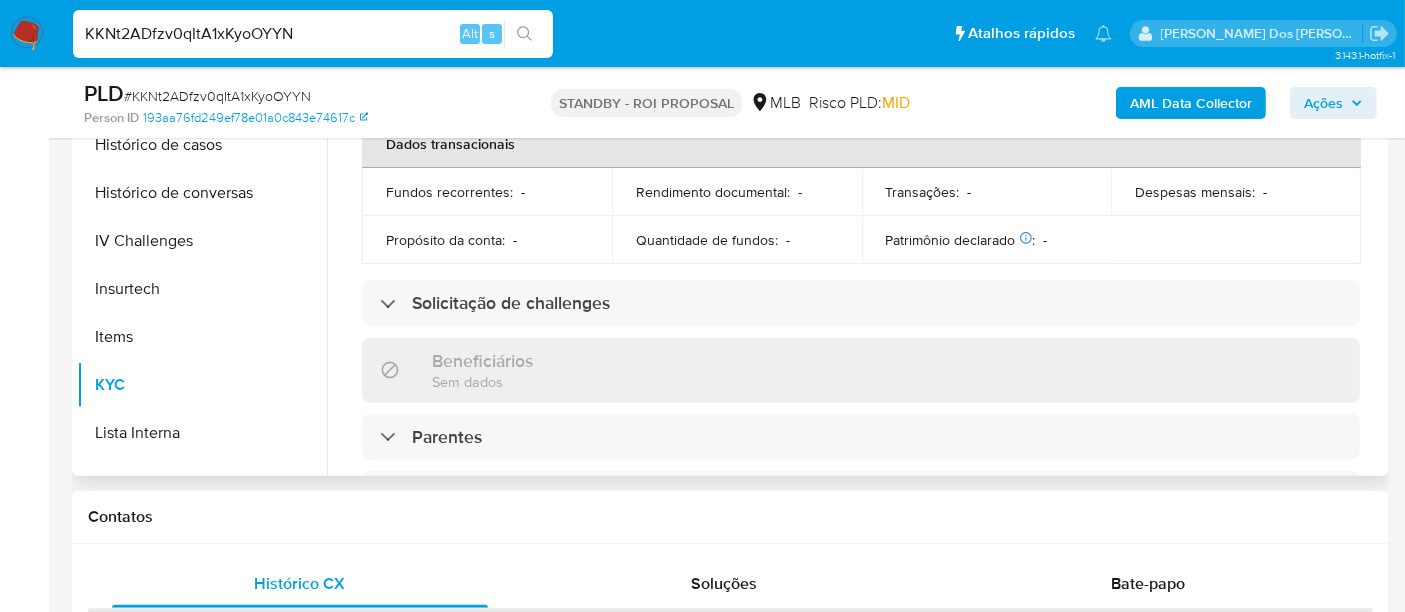 scroll, scrollTop: 444, scrollLeft: 0, axis: vertical 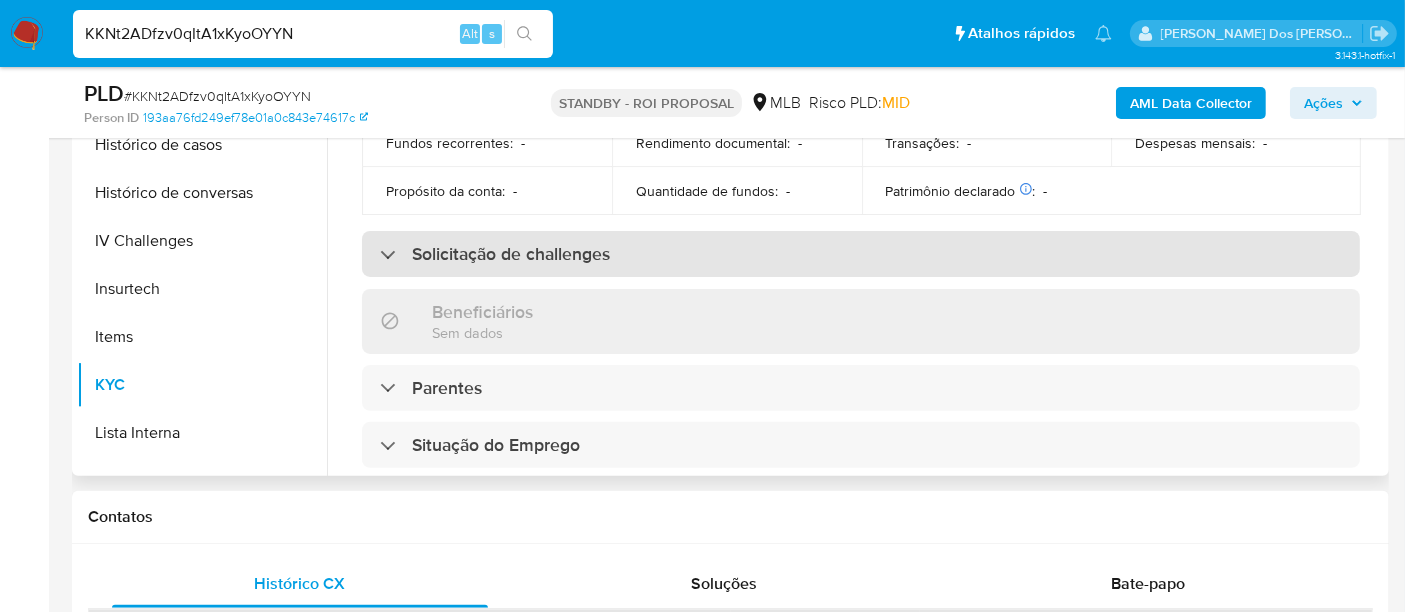 click on "Solicitação de challenges" at bounding box center (861, 254) 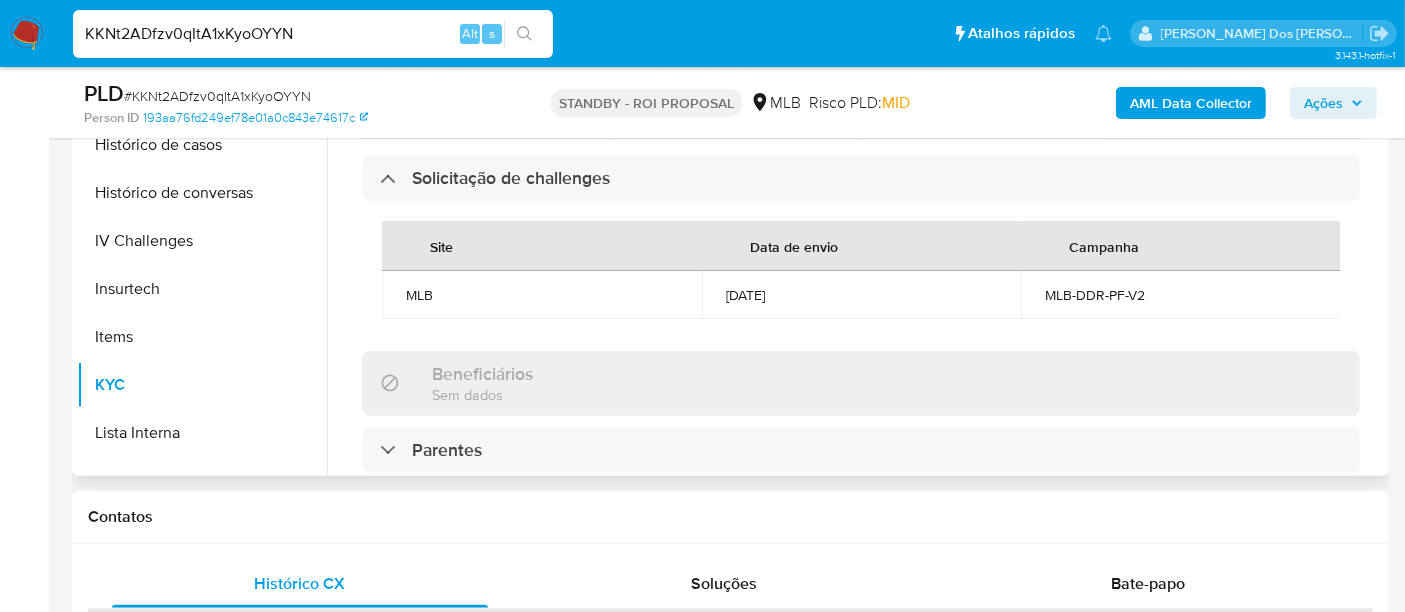 scroll, scrollTop: 555, scrollLeft: 0, axis: vertical 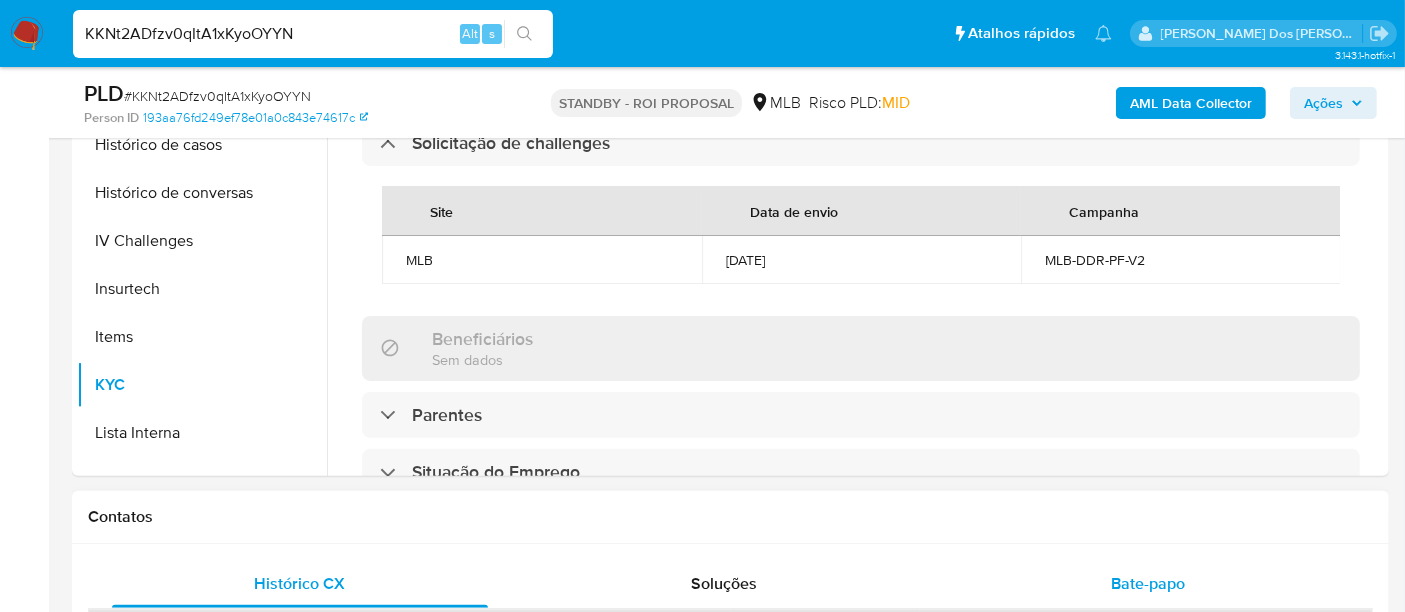 click on "Bate-papo" at bounding box center [1148, 583] 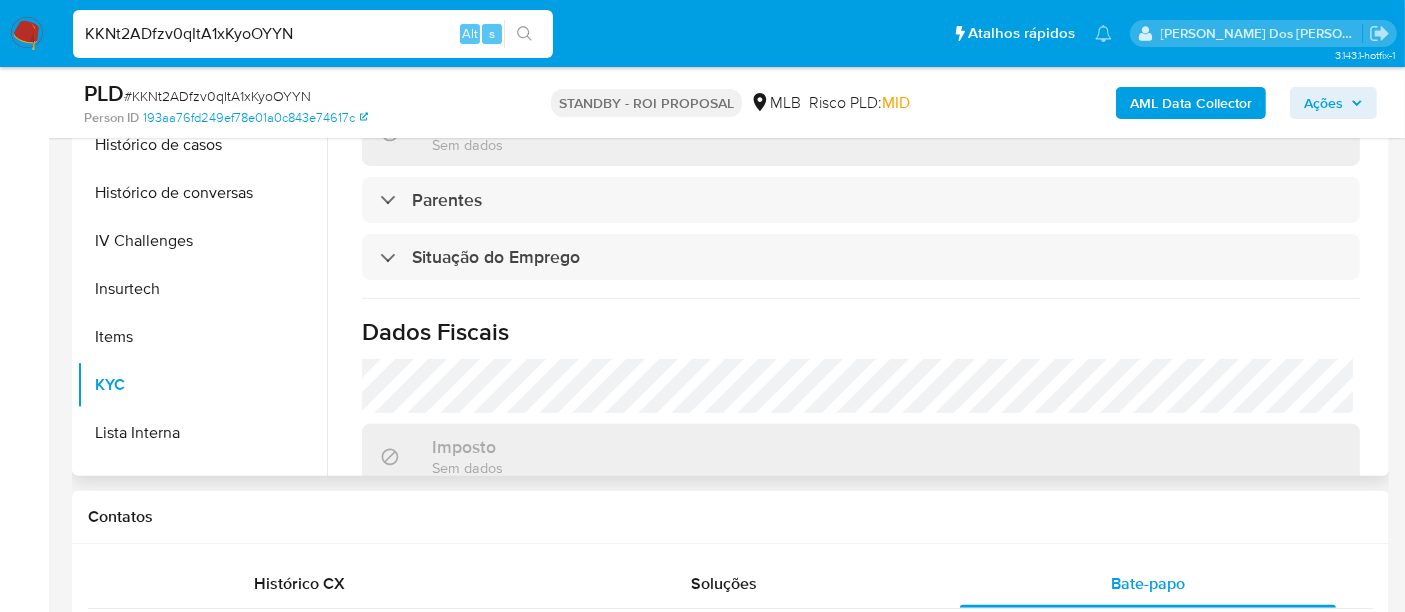 scroll, scrollTop: 888, scrollLeft: 0, axis: vertical 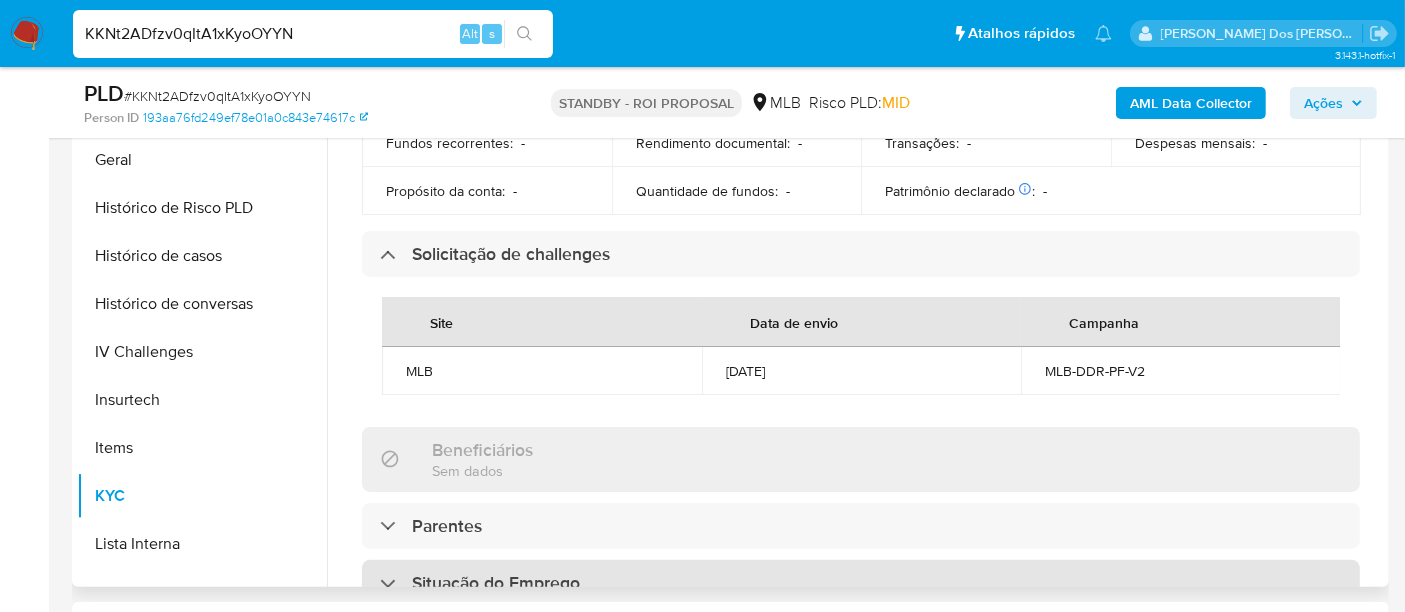 type 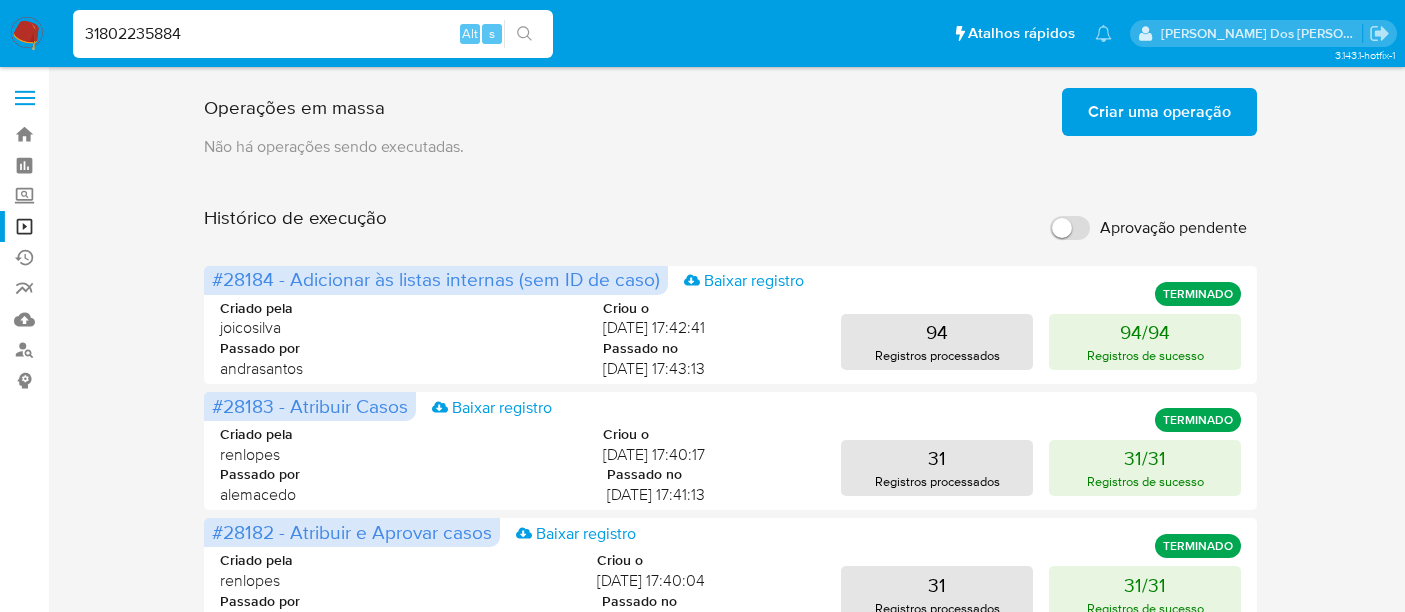 scroll, scrollTop: 0, scrollLeft: 0, axis: both 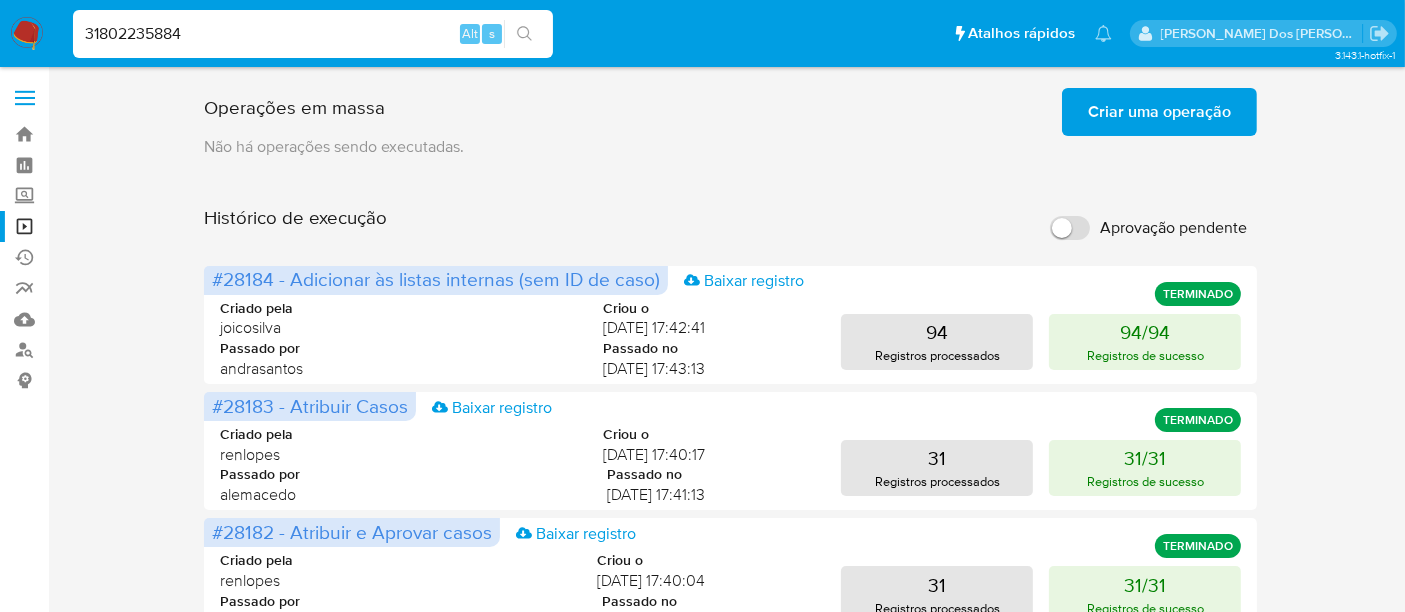 type on "31802235884" 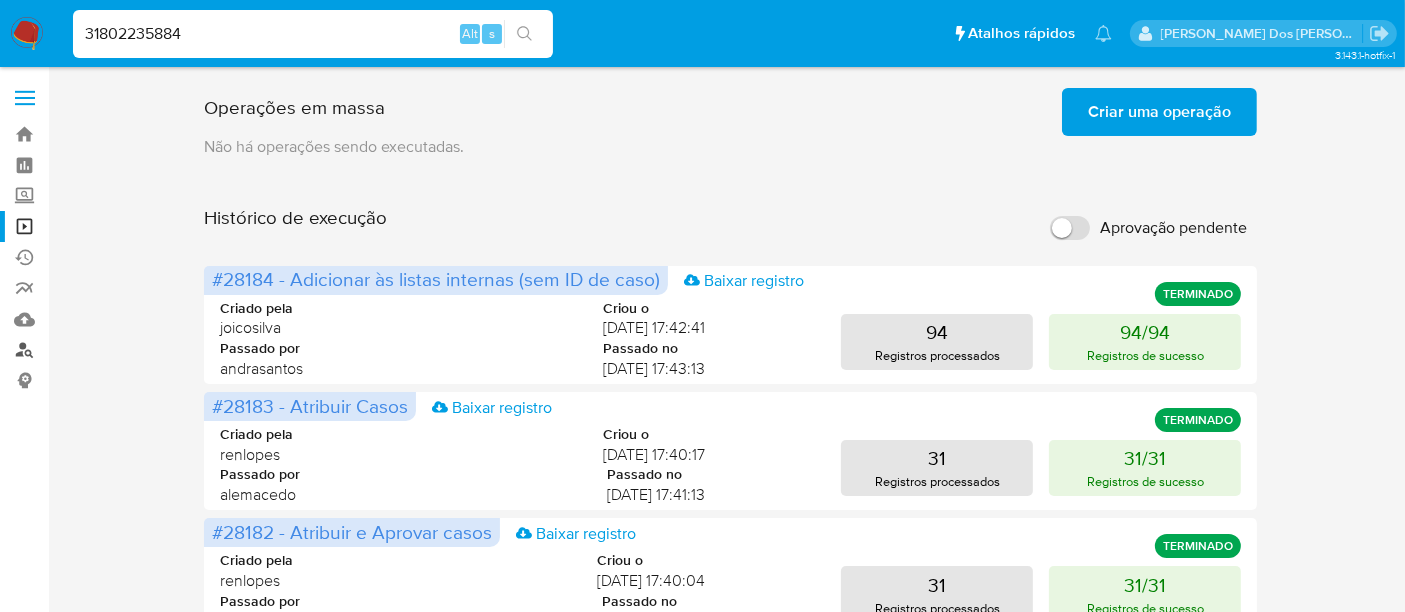 click on "Localizador de pessoas" at bounding box center (119, 350) 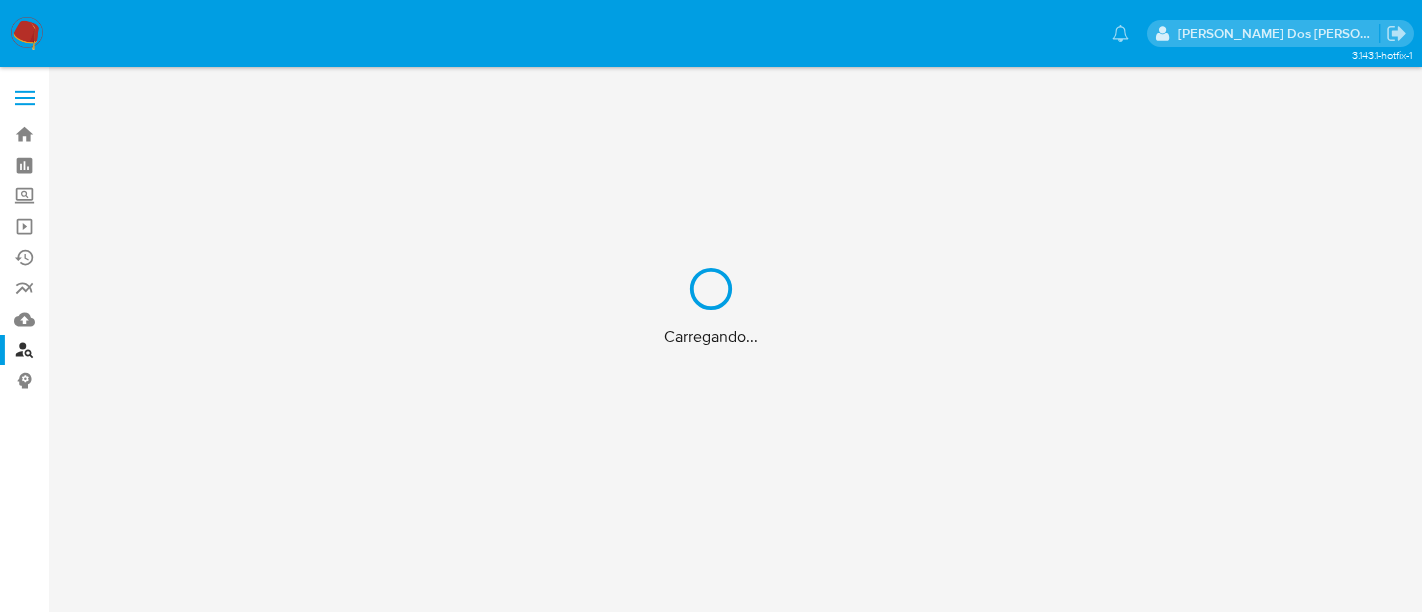 scroll, scrollTop: 0, scrollLeft: 0, axis: both 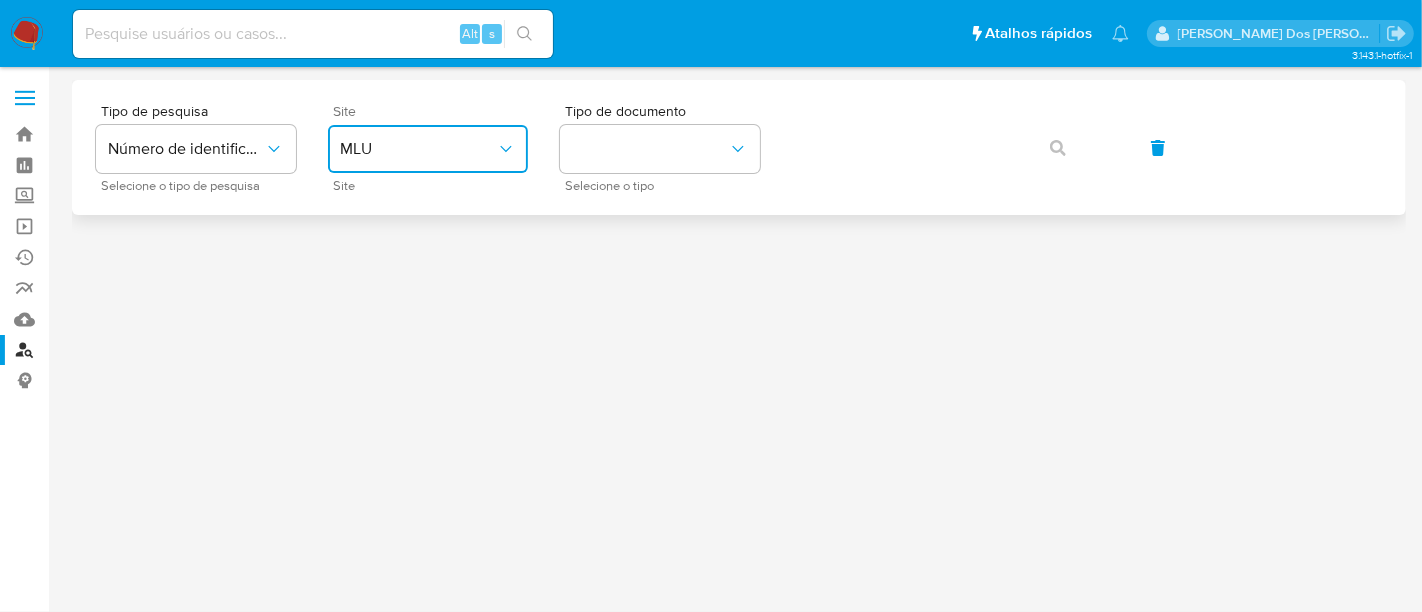 click on "MLU" at bounding box center (418, 149) 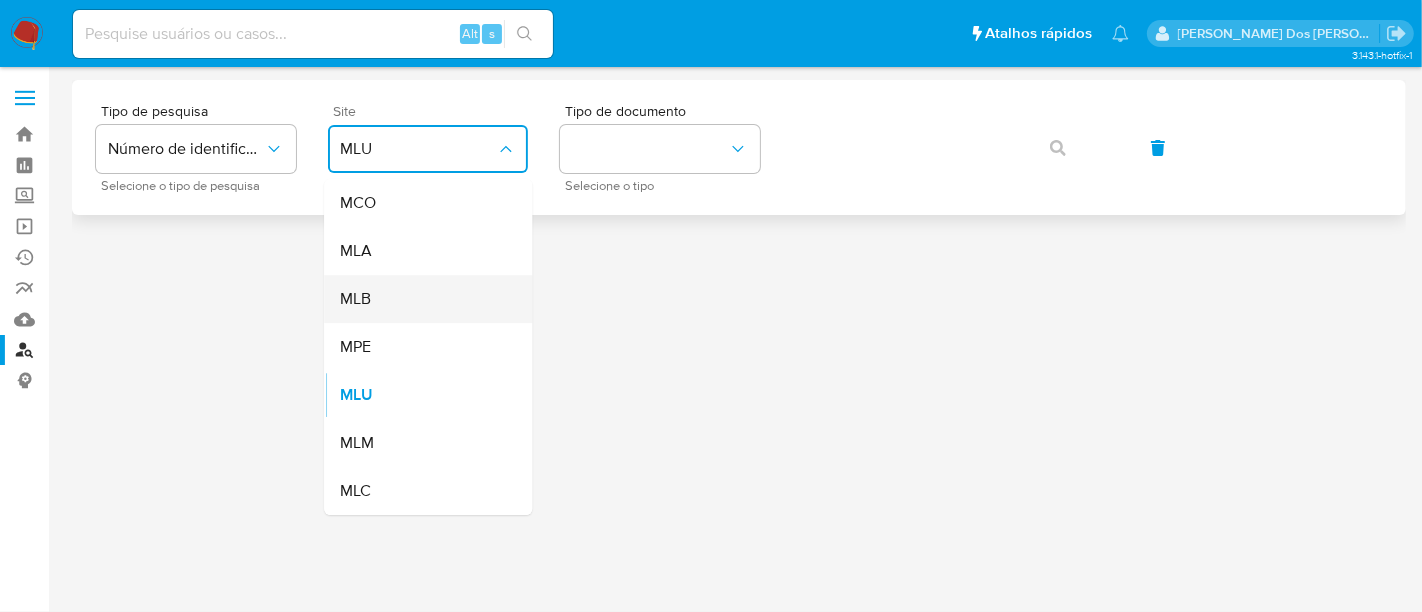 click on "MLB" at bounding box center (422, 299) 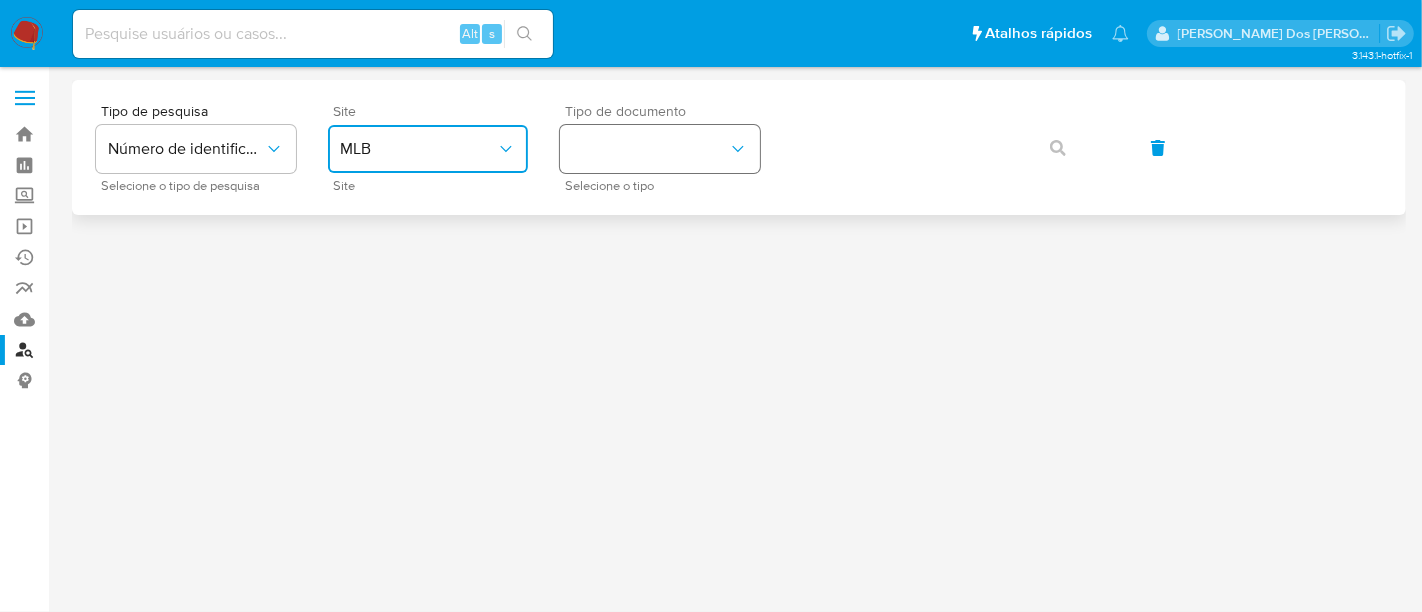 click at bounding box center (660, 149) 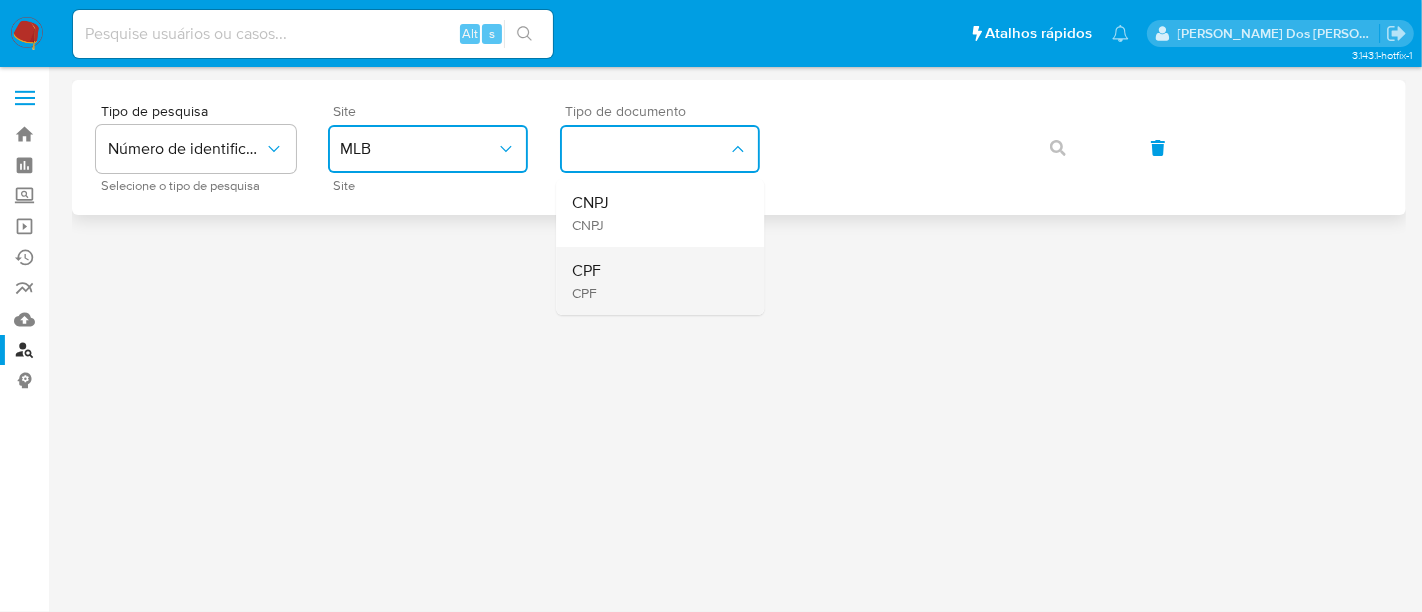 click on "CPF CPF" at bounding box center (654, 281) 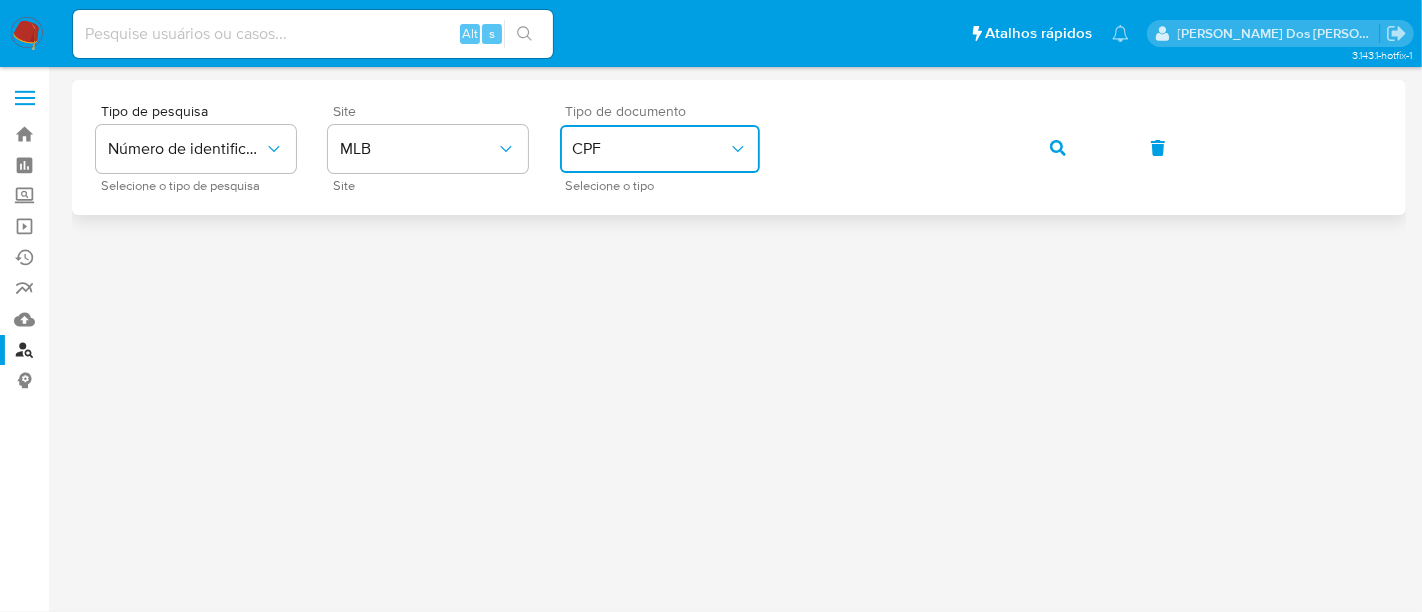click 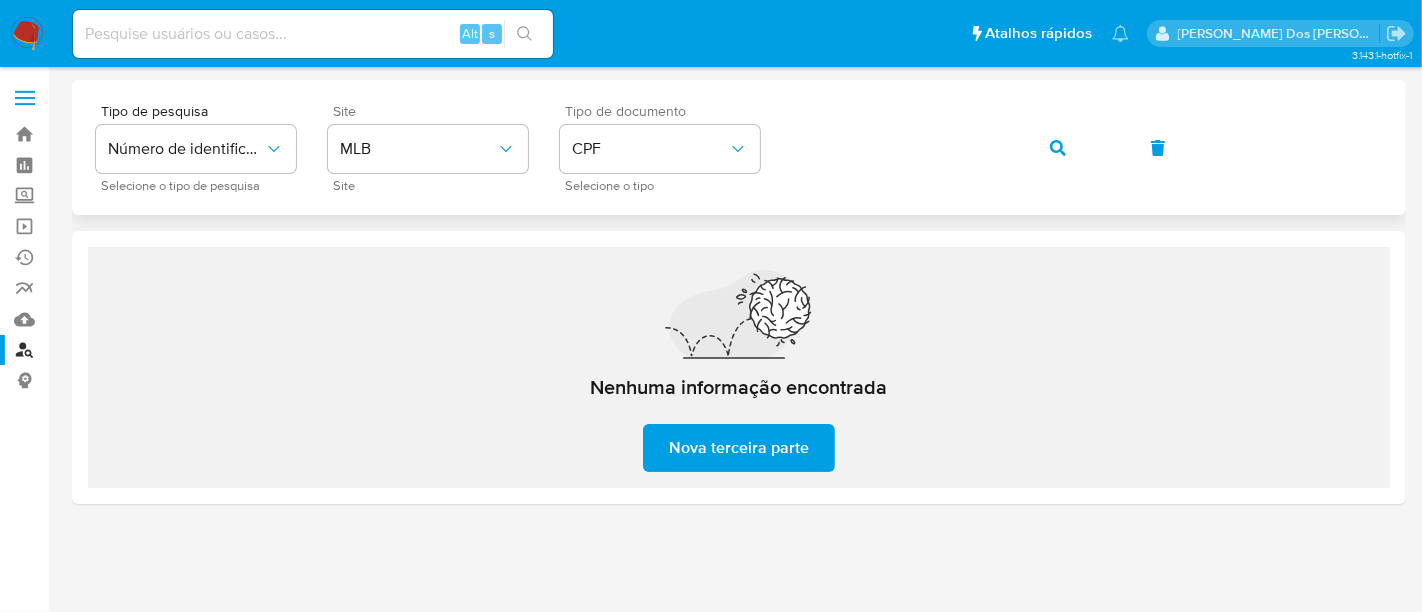 click 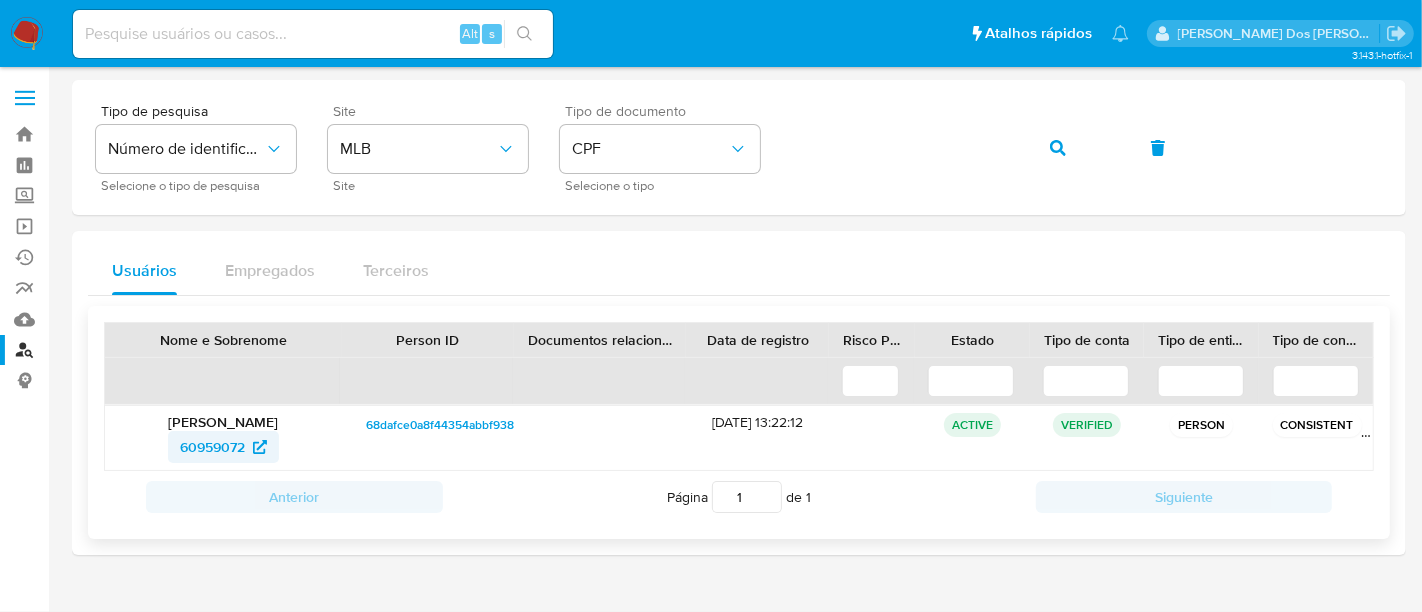 click on "60959072" at bounding box center (212, 447) 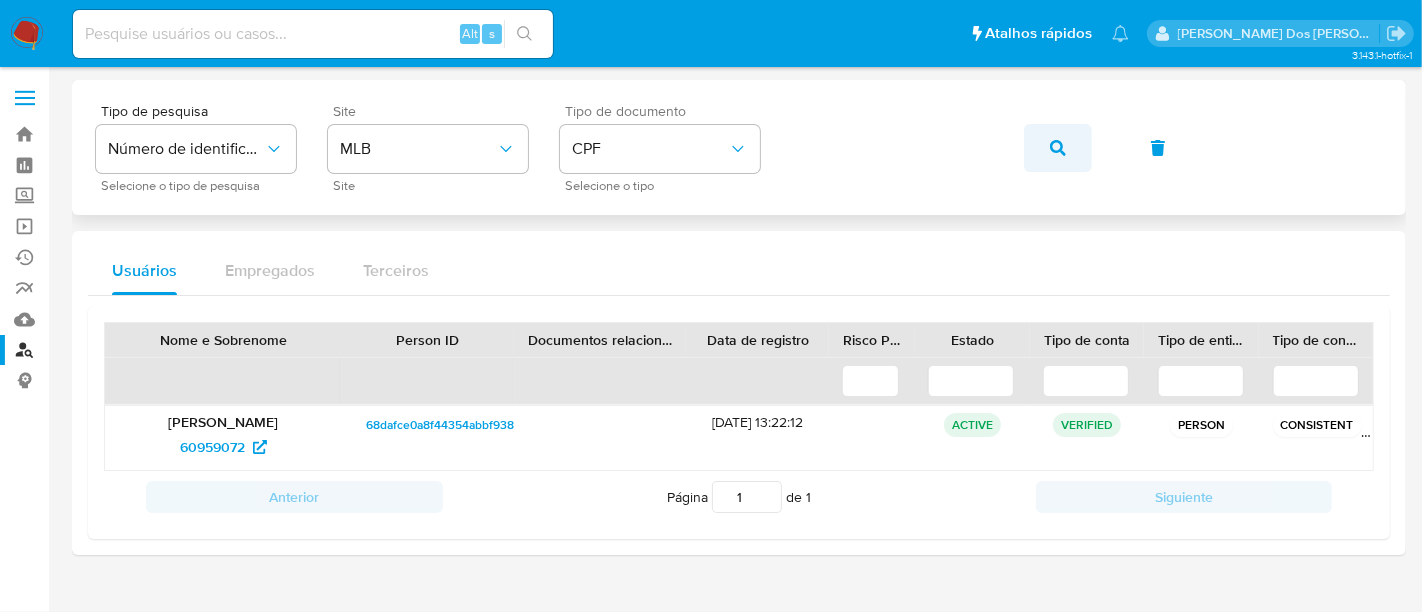 click 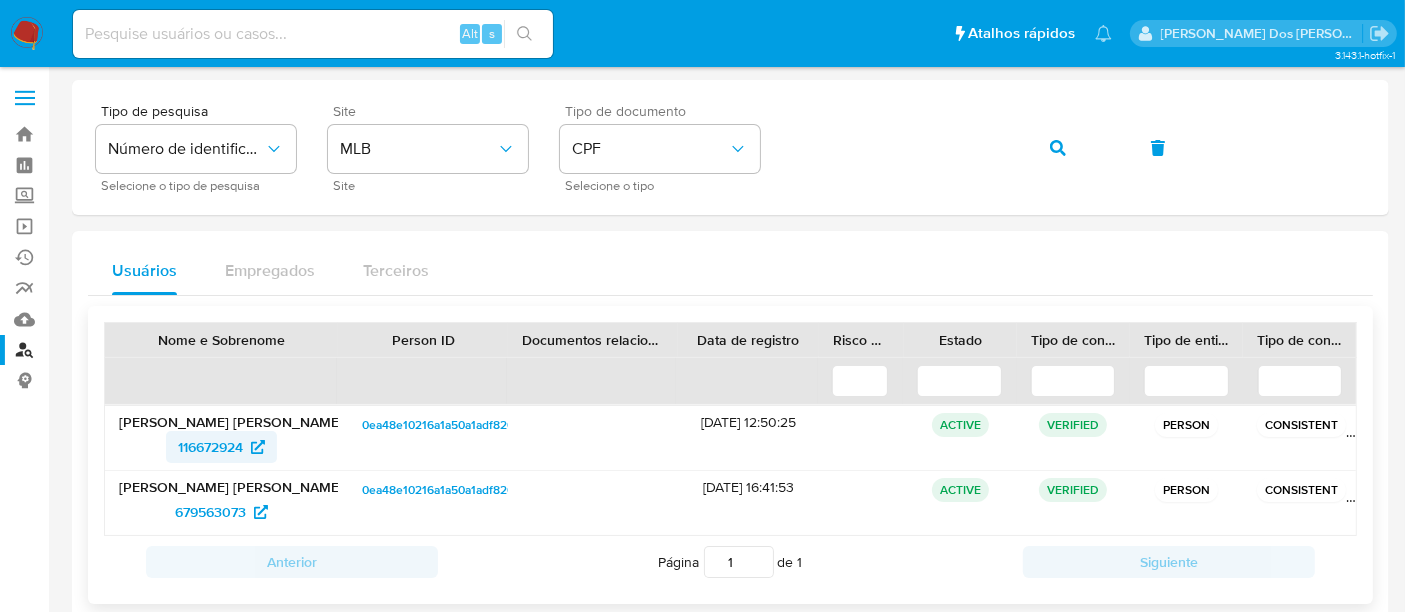 click on "116672924" at bounding box center (210, 447) 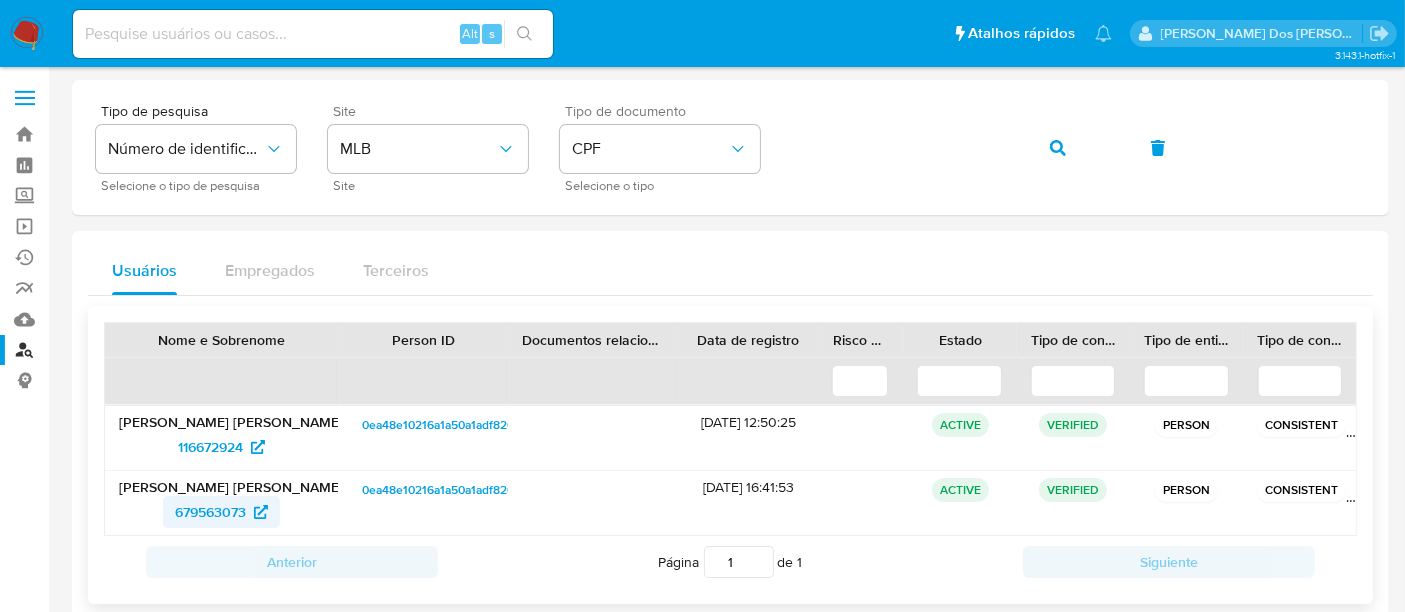click on "679563073" at bounding box center [210, 512] 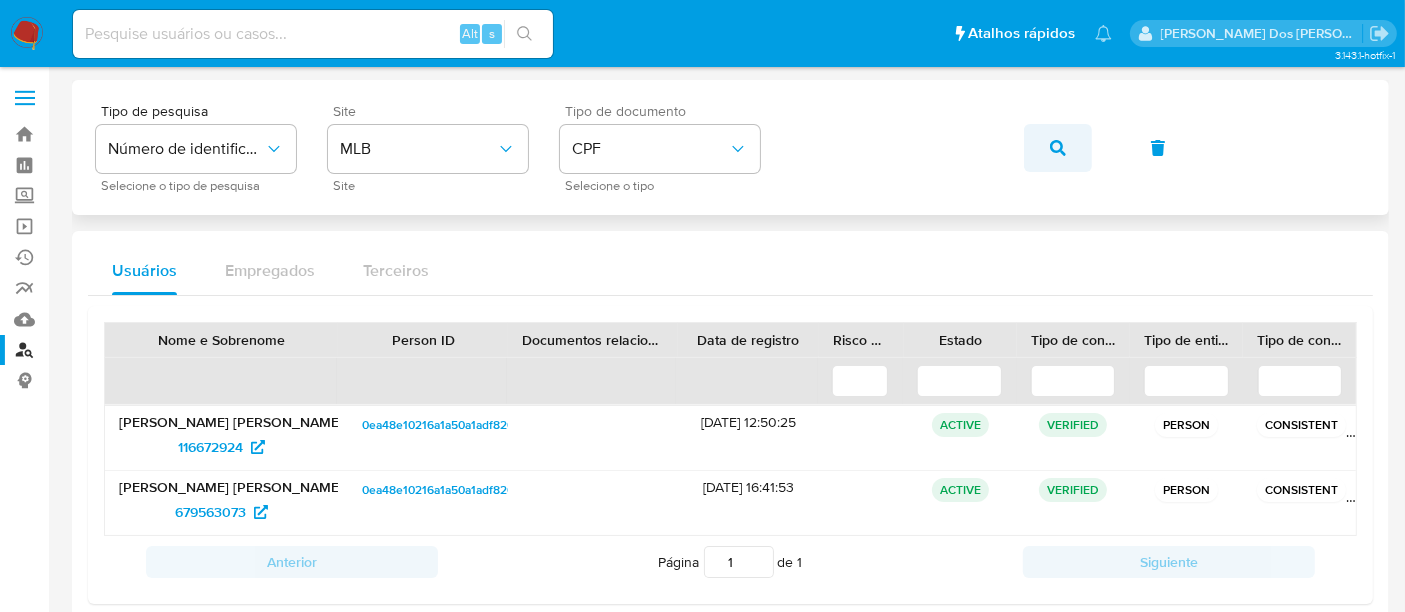 click 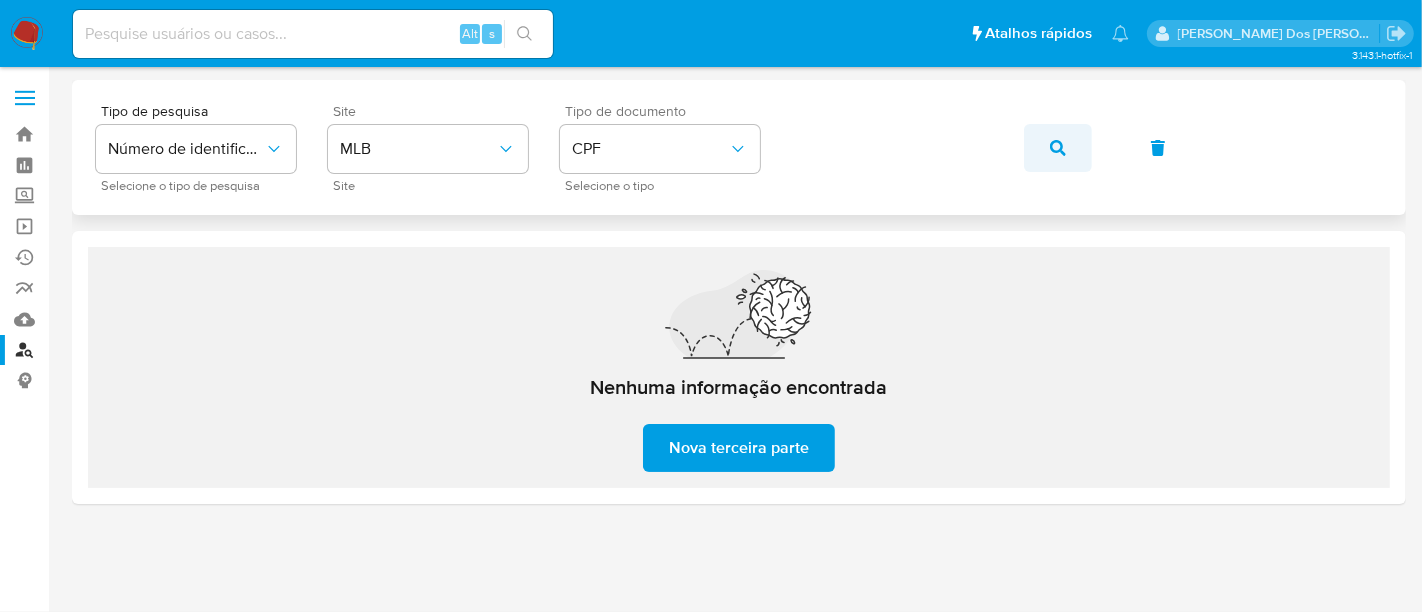 click at bounding box center (1058, 148) 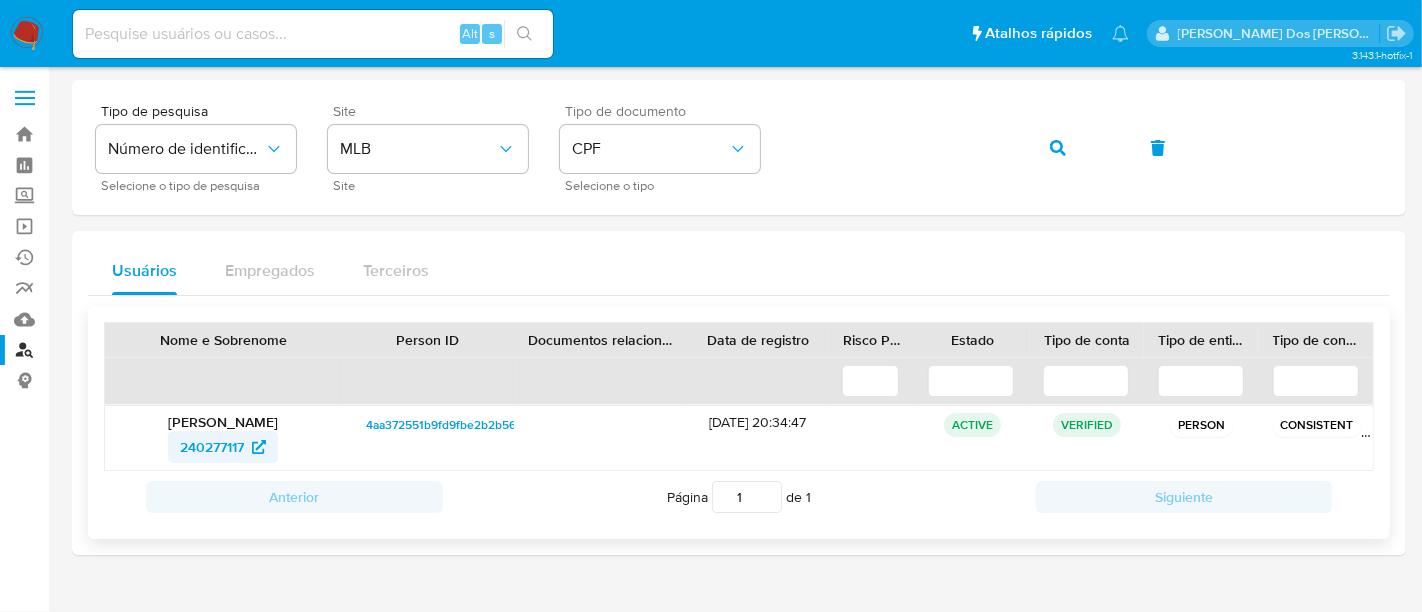 click on "240277117" at bounding box center (212, 447) 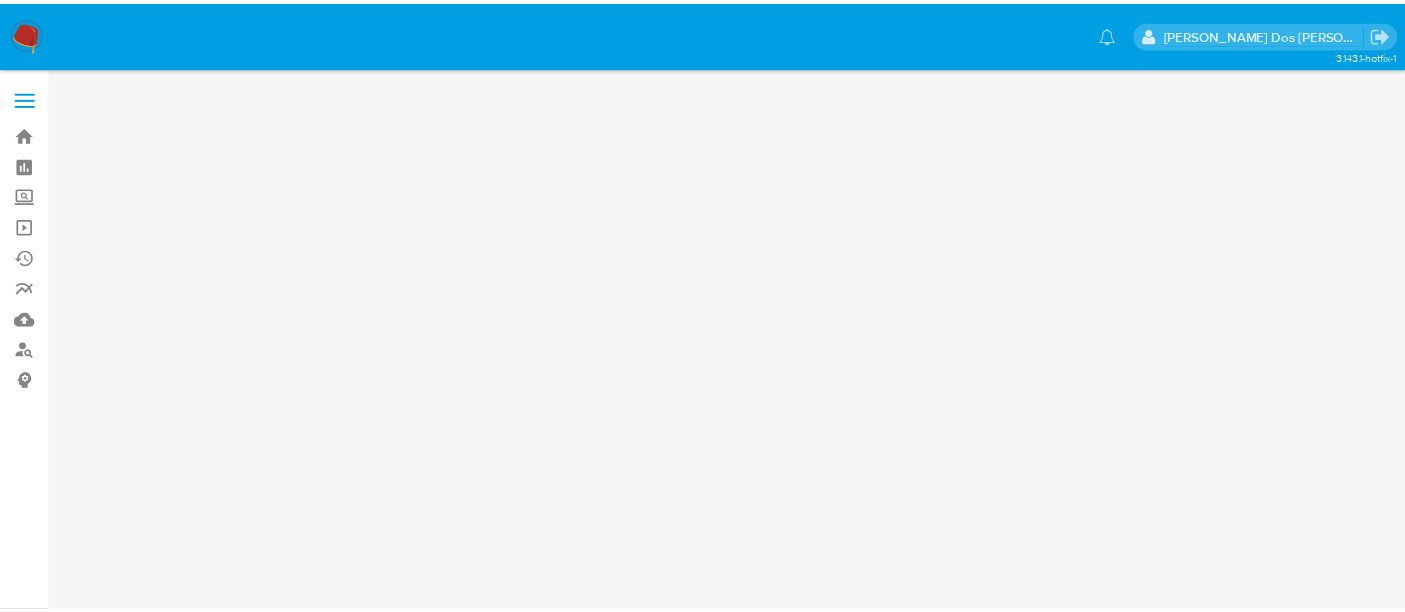 scroll, scrollTop: 0, scrollLeft: 0, axis: both 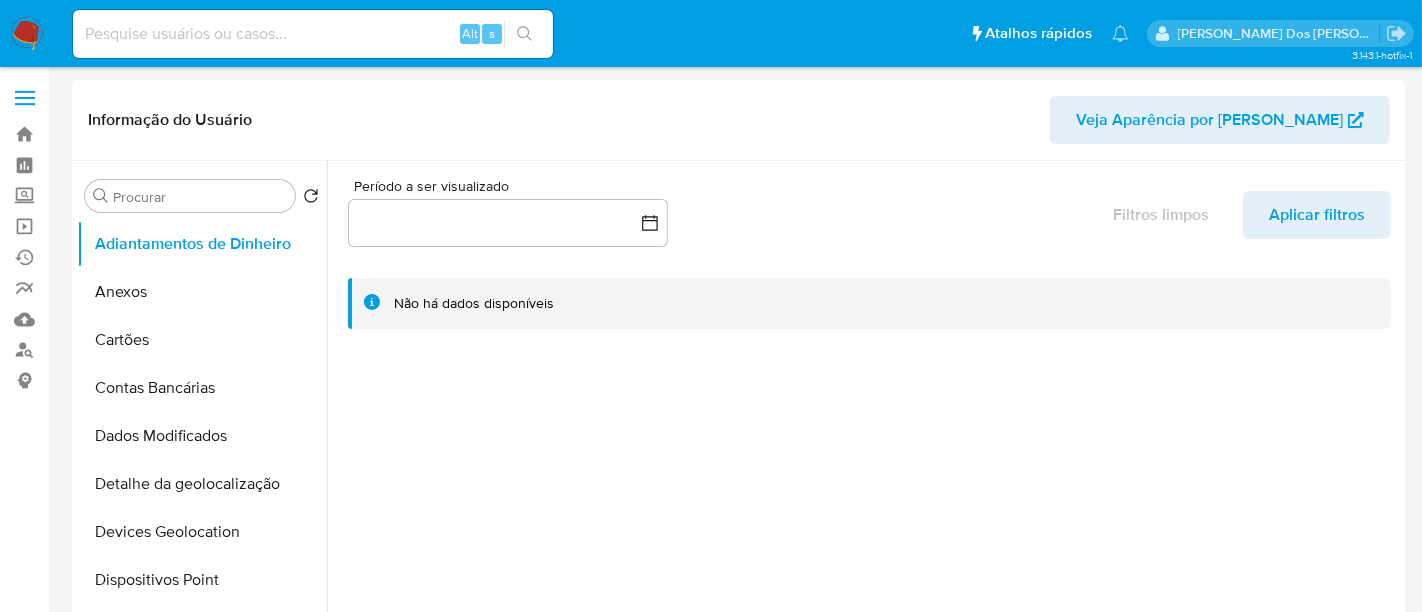 select on "10" 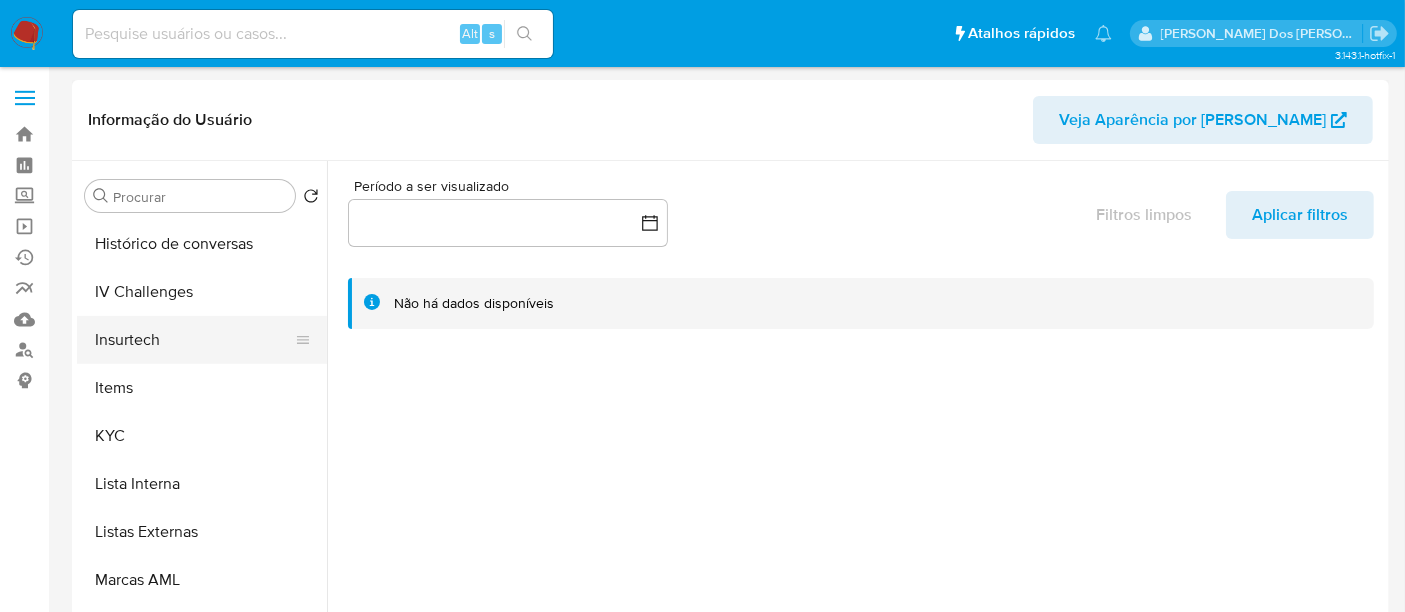 scroll, scrollTop: 733, scrollLeft: 0, axis: vertical 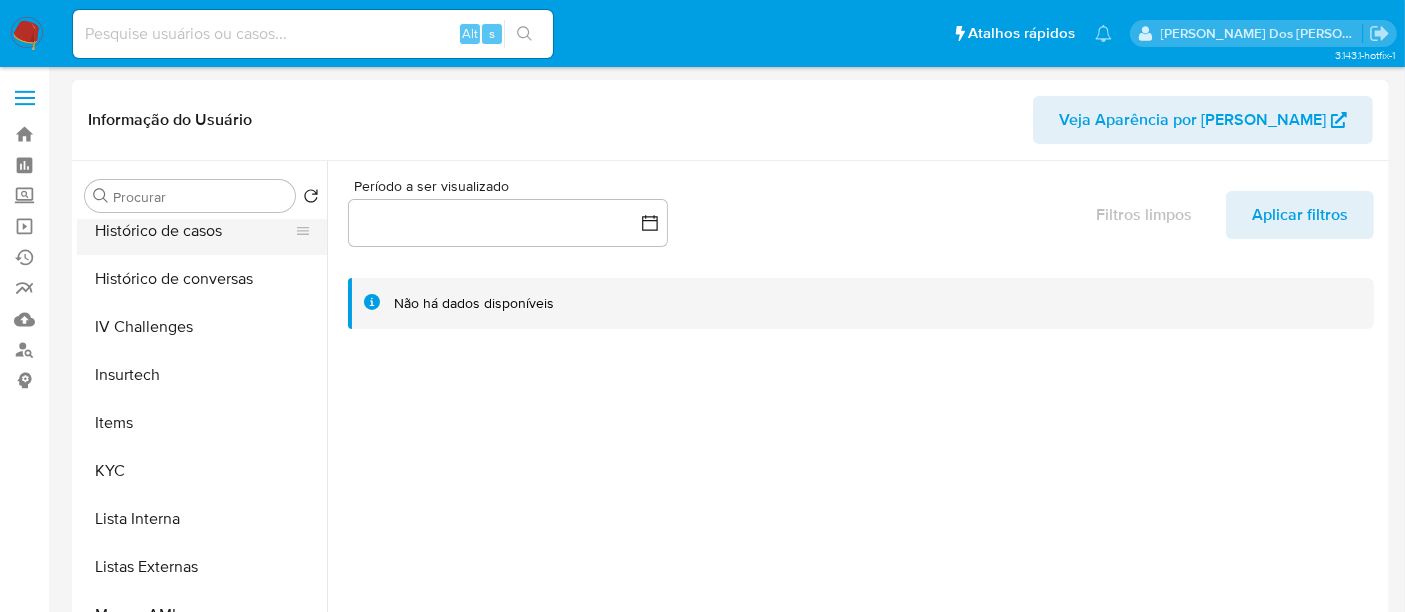 click on "Histórico de casos" at bounding box center (194, 231) 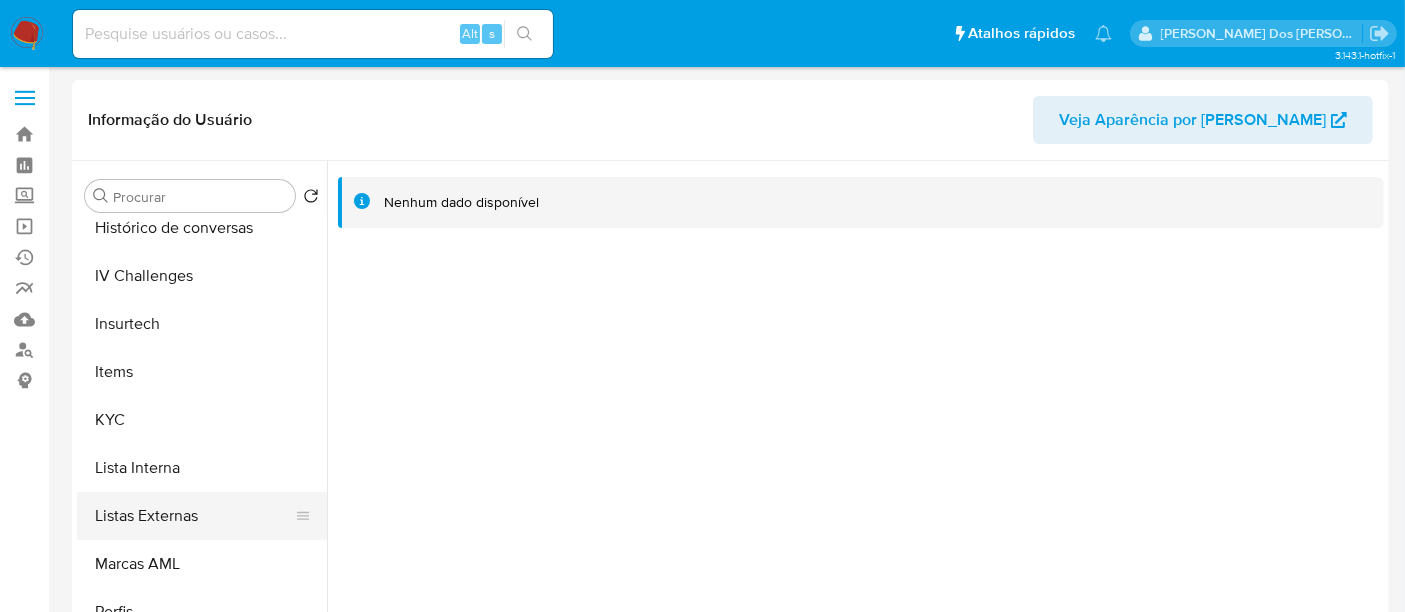 scroll, scrollTop: 844, scrollLeft: 0, axis: vertical 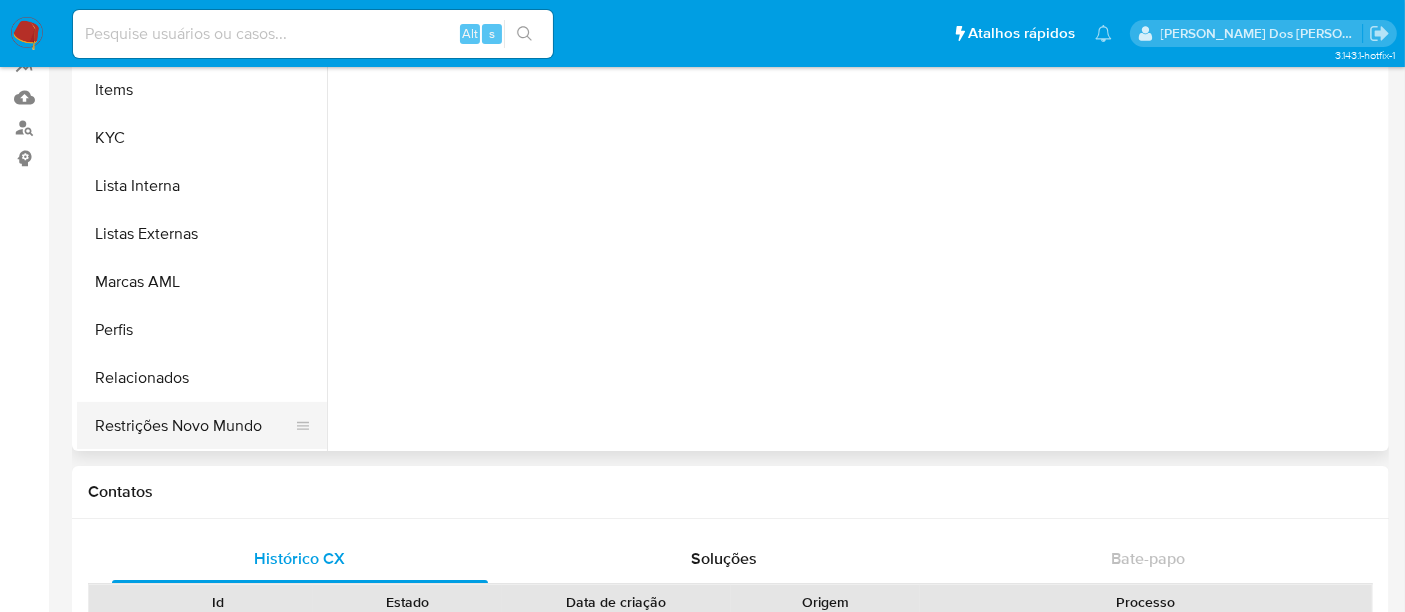 click on "Restrições Novo Mundo" at bounding box center (194, 426) 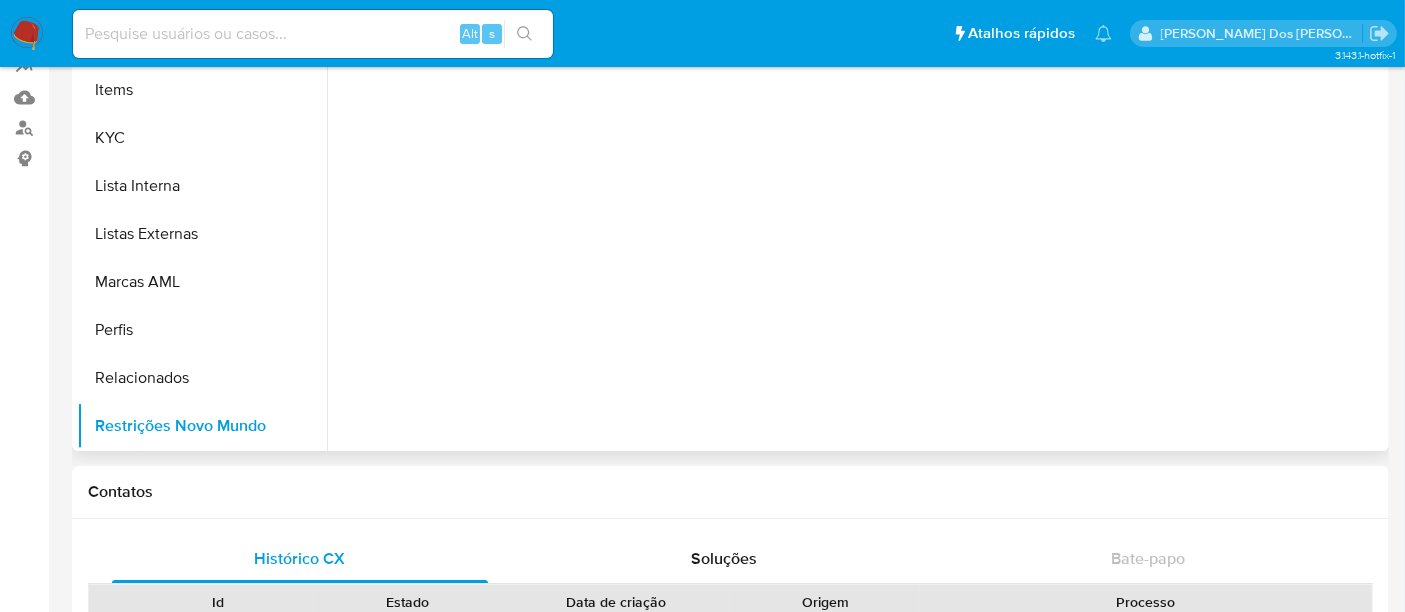 type 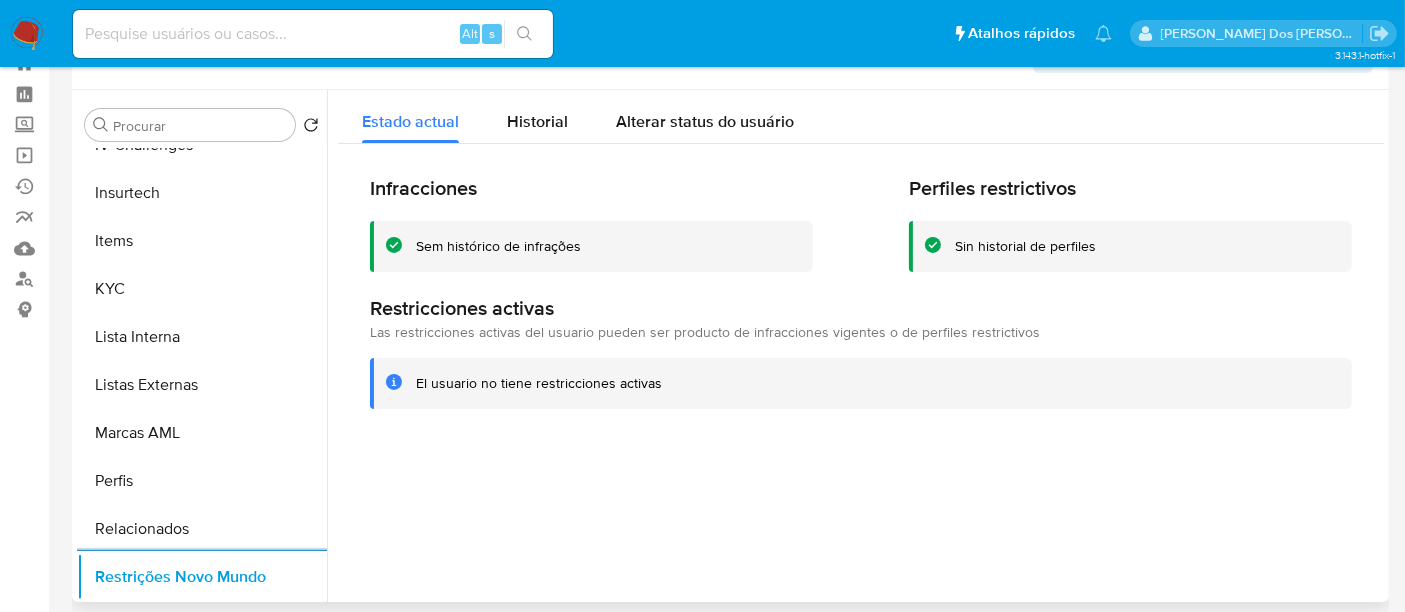 scroll, scrollTop: 0, scrollLeft: 0, axis: both 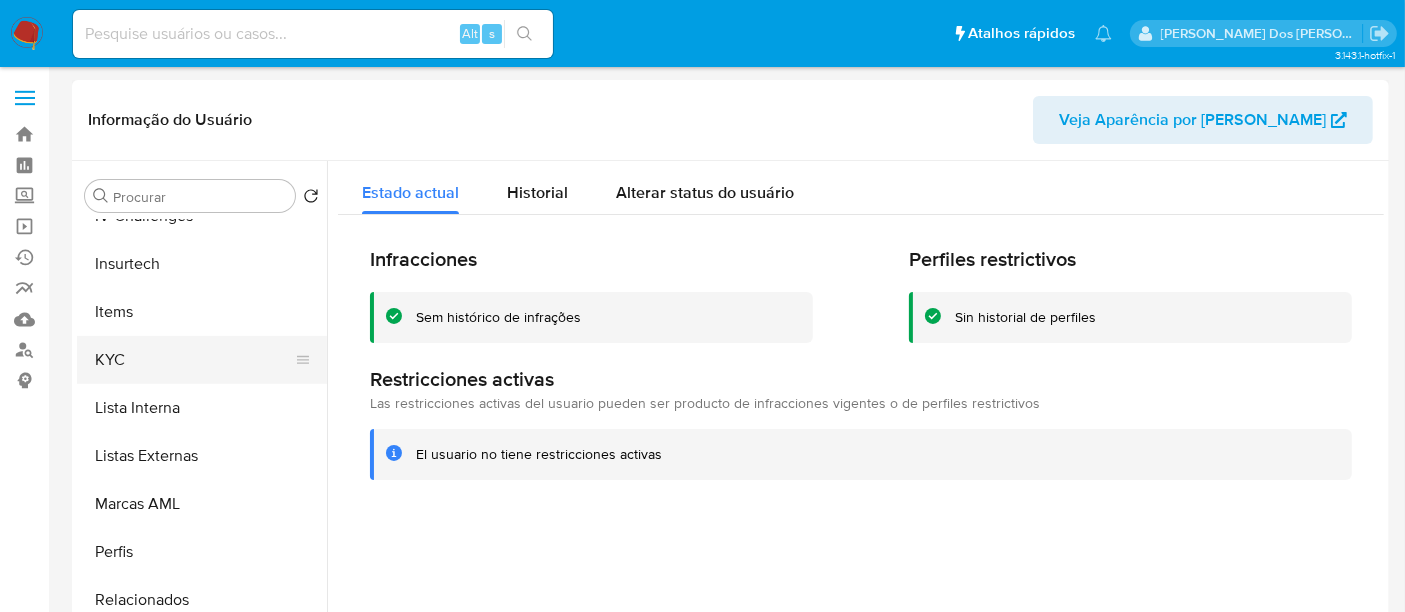 click on "KYC" at bounding box center [194, 360] 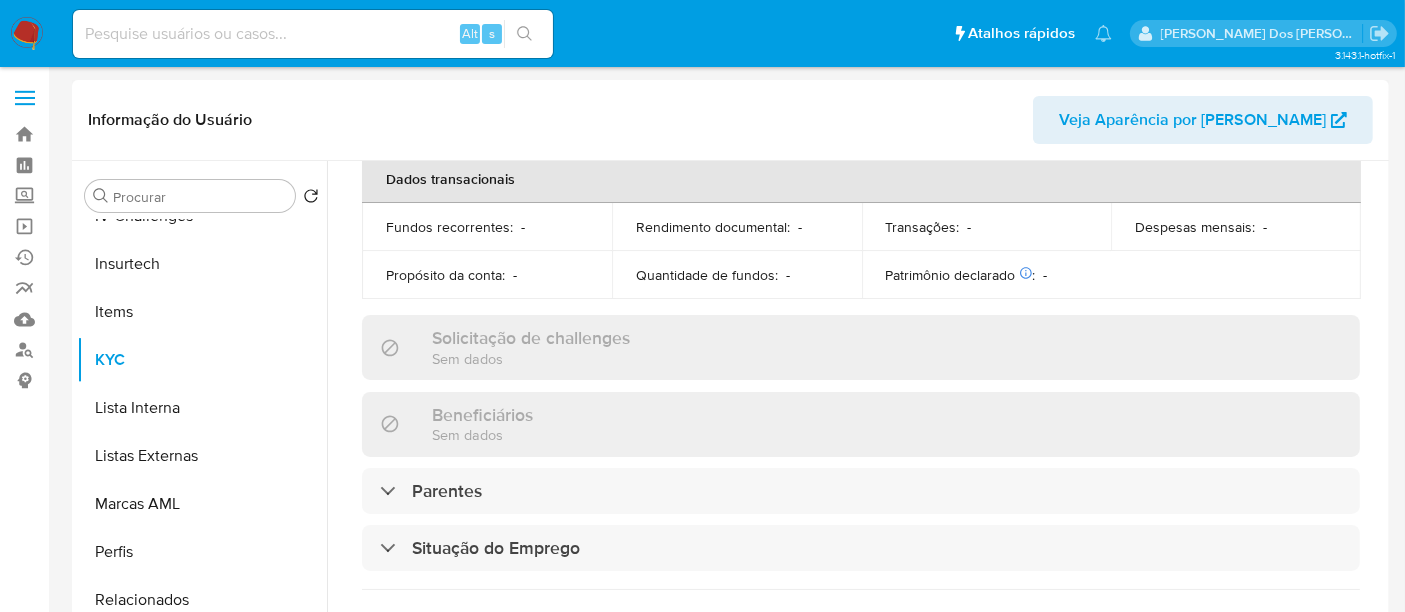 scroll, scrollTop: 951, scrollLeft: 0, axis: vertical 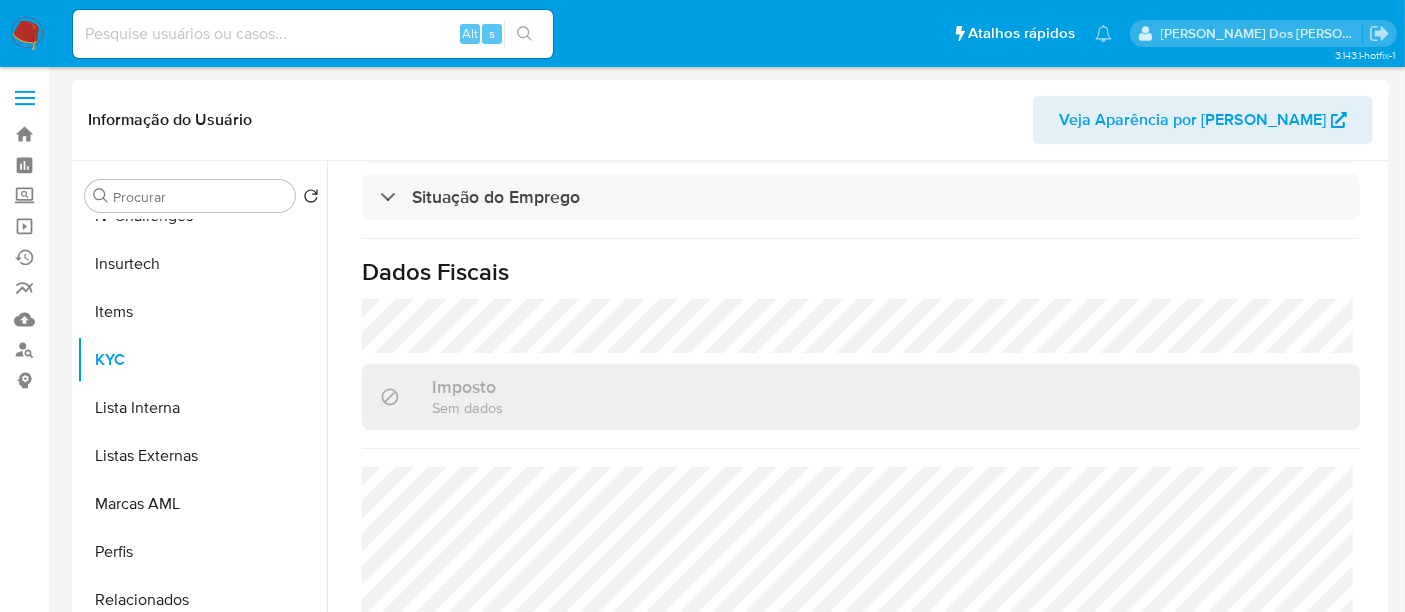 type 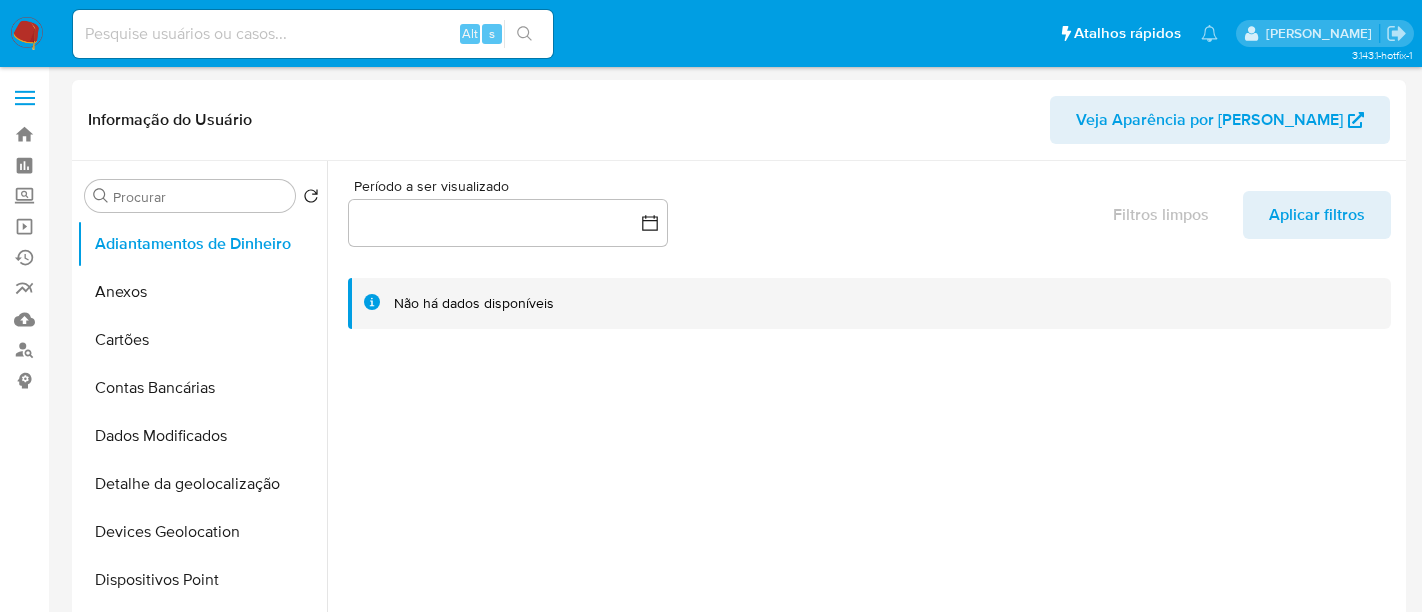 select on "10" 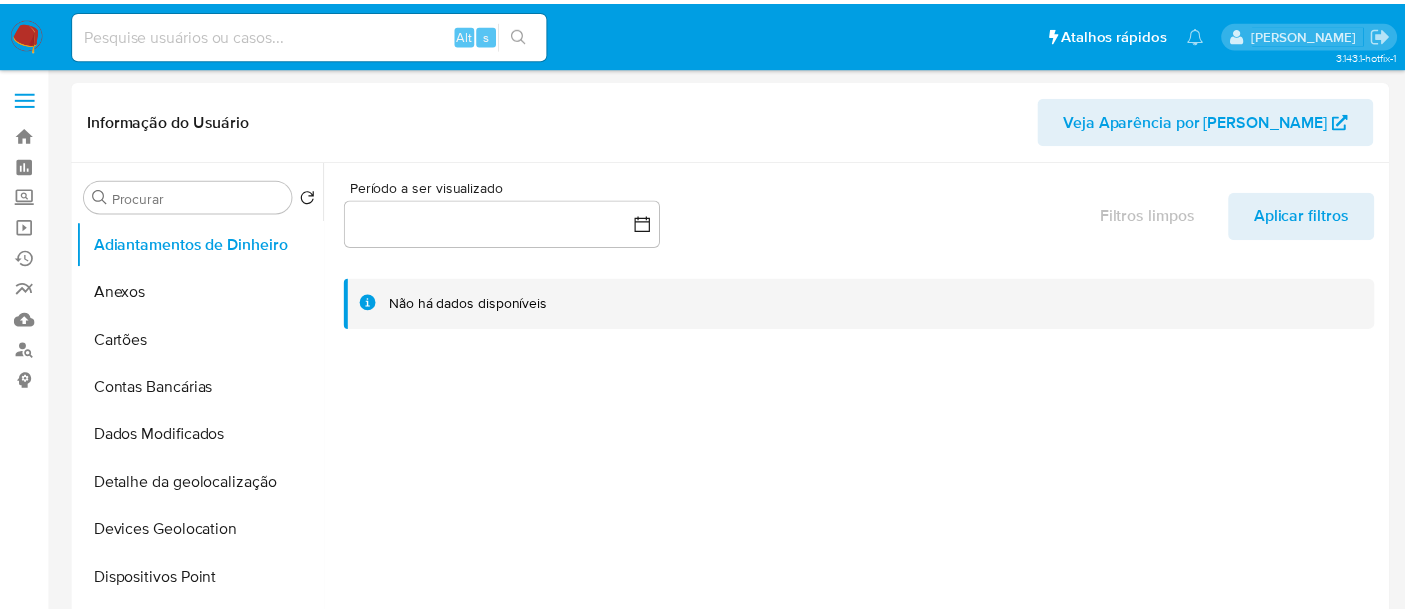 scroll, scrollTop: 0, scrollLeft: 0, axis: both 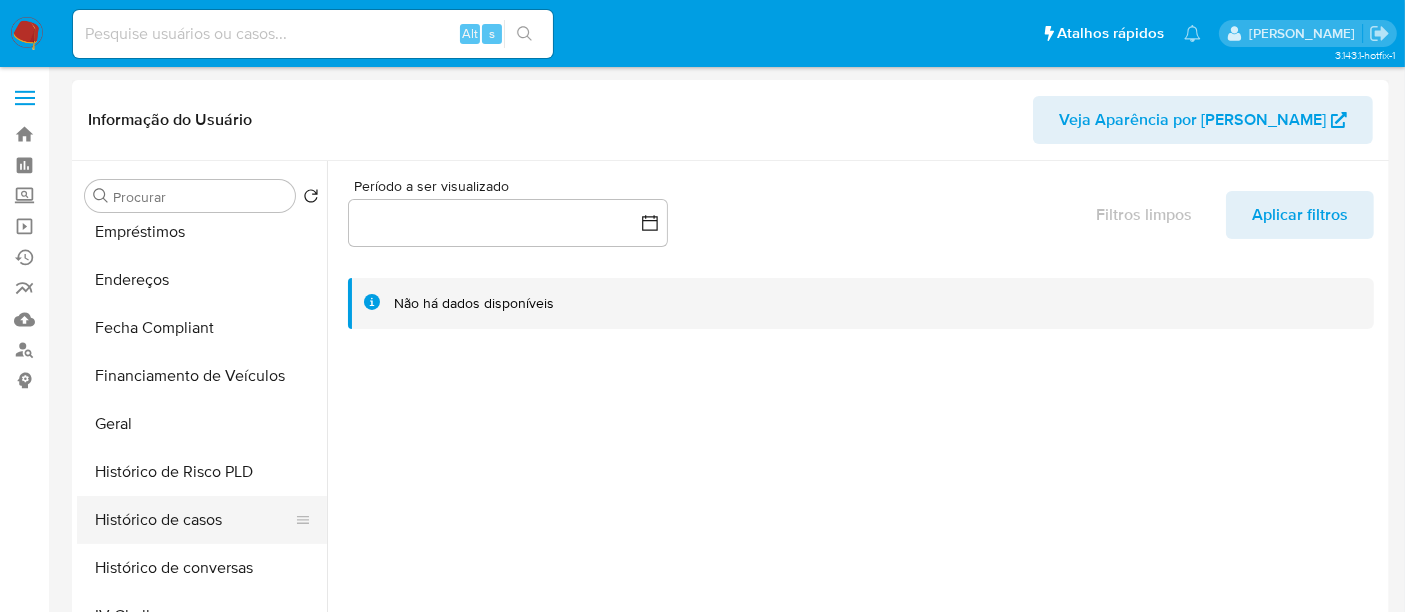 click on "Histórico de casos" at bounding box center [194, 520] 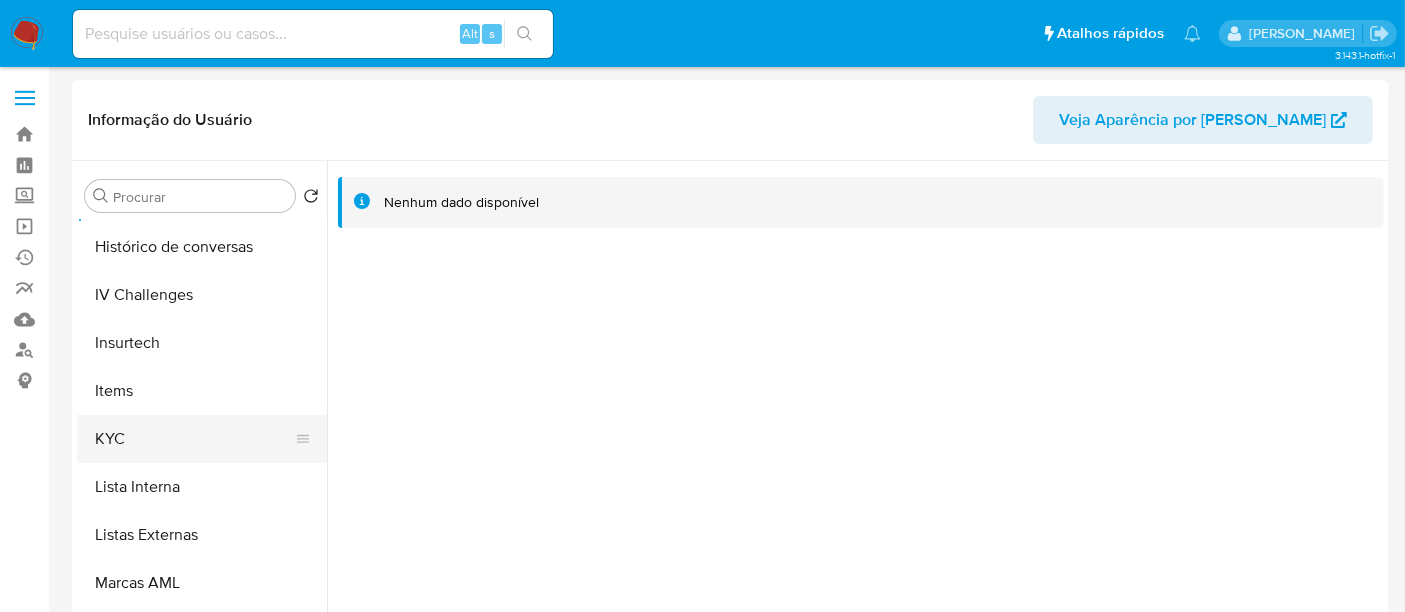 scroll, scrollTop: 844, scrollLeft: 0, axis: vertical 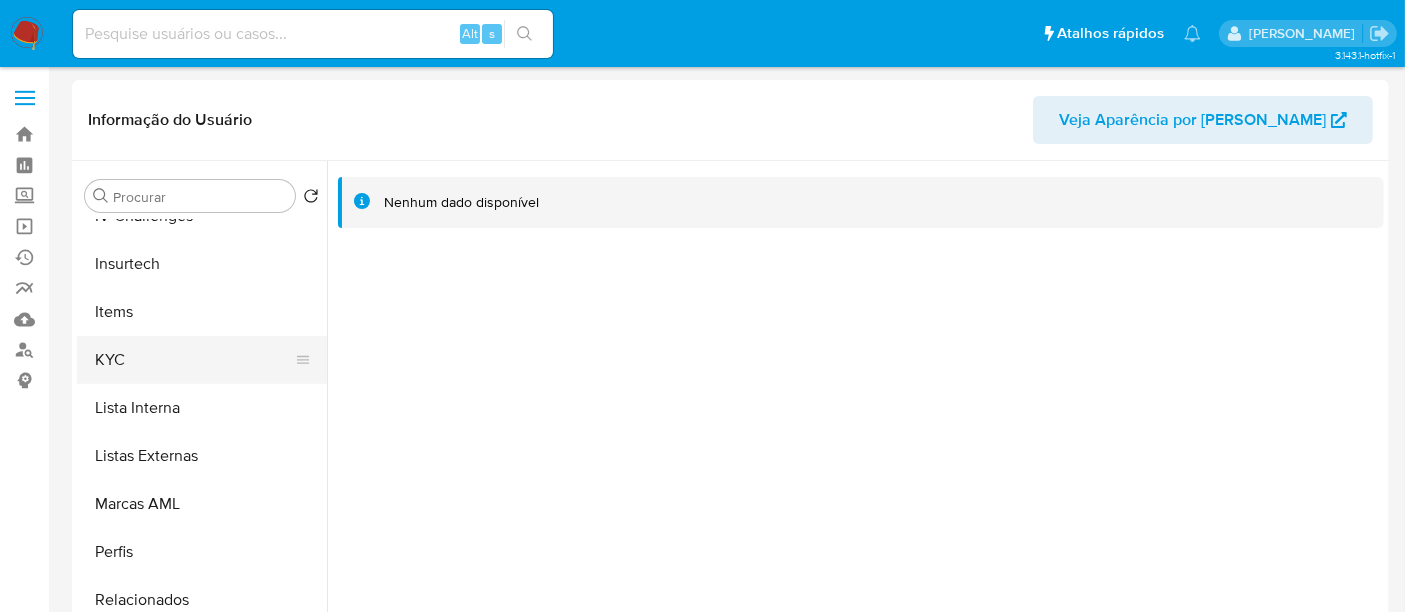 click on "KYC" at bounding box center [194, 360] 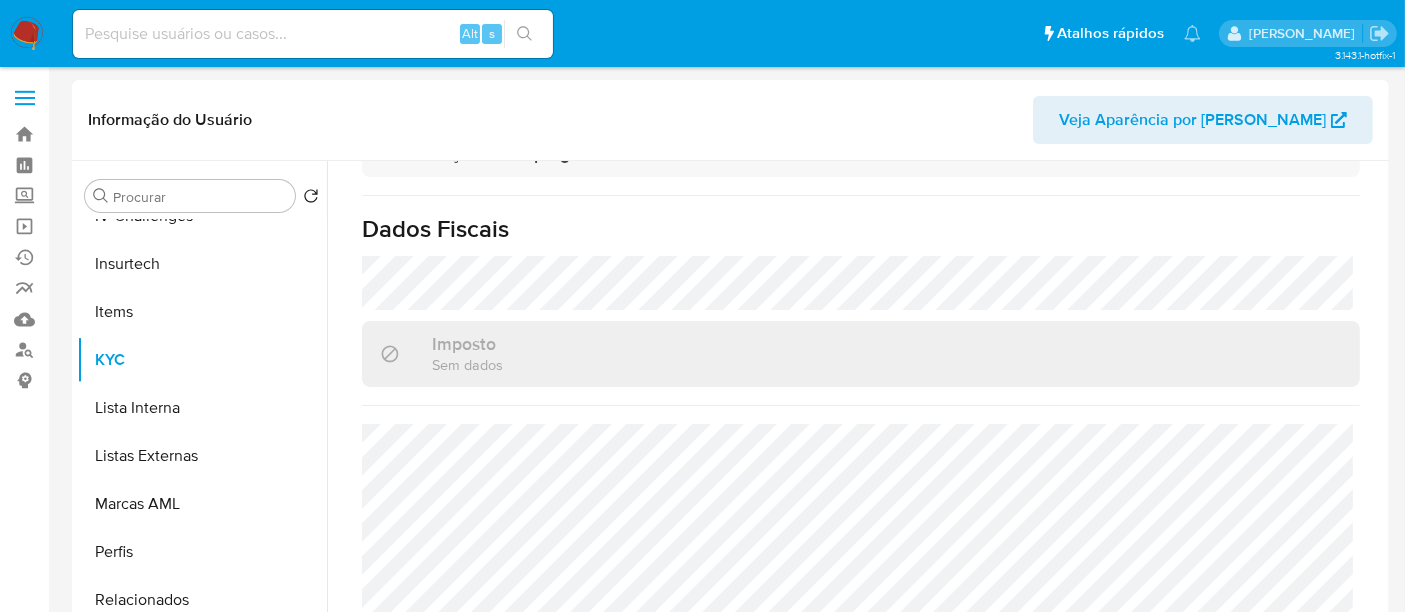 scroll, scrollTop: 908, scrollLeft: 0, axis: vertical 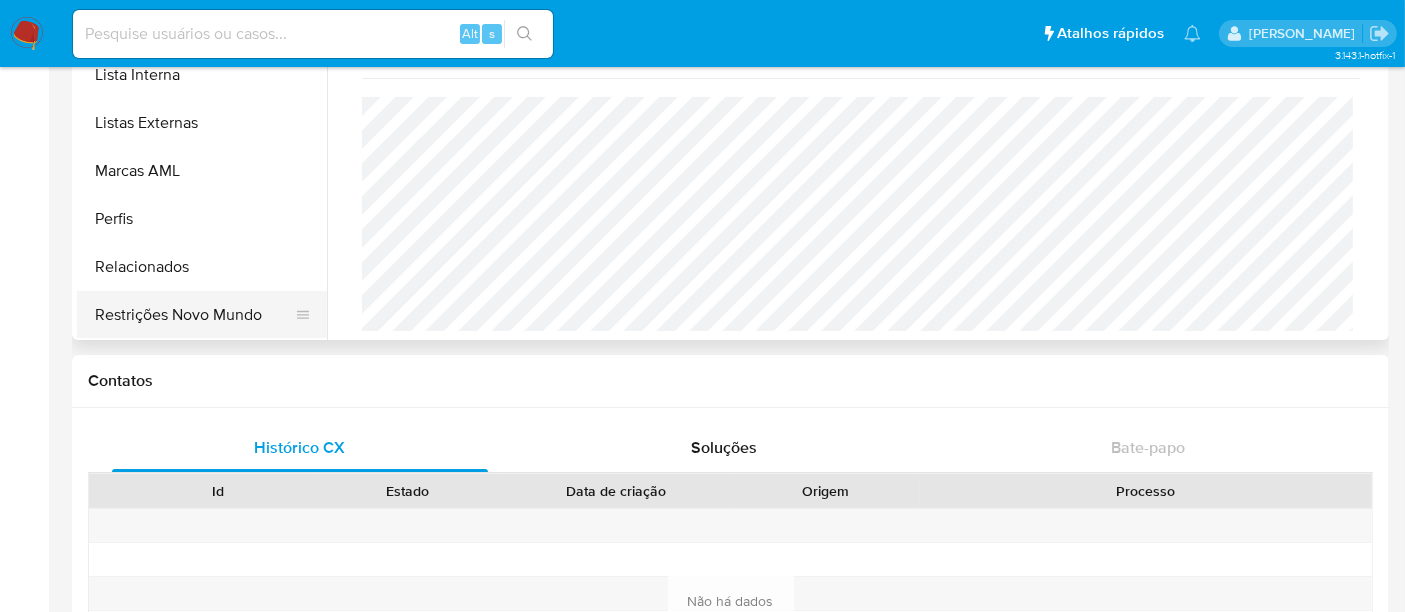 click on "Restrições Novo Mundo" at bounding box center [194, 315] 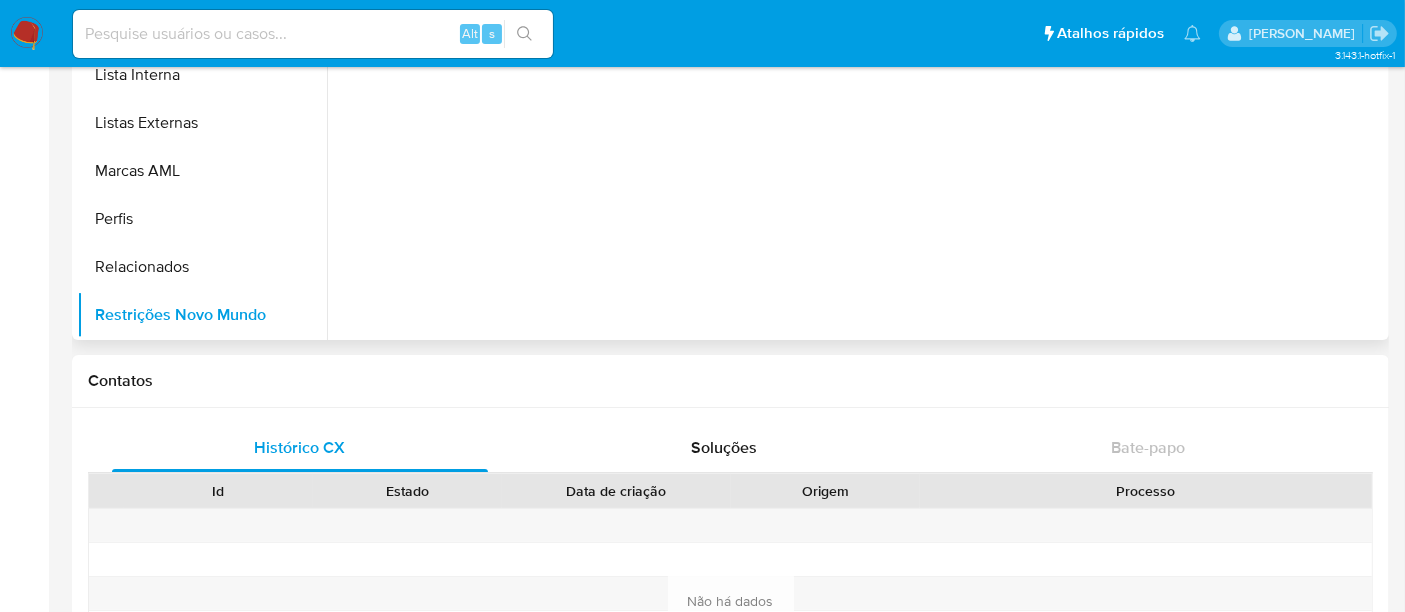 scroll, scrollTop: 0, scrollLeft: 0, axis: both 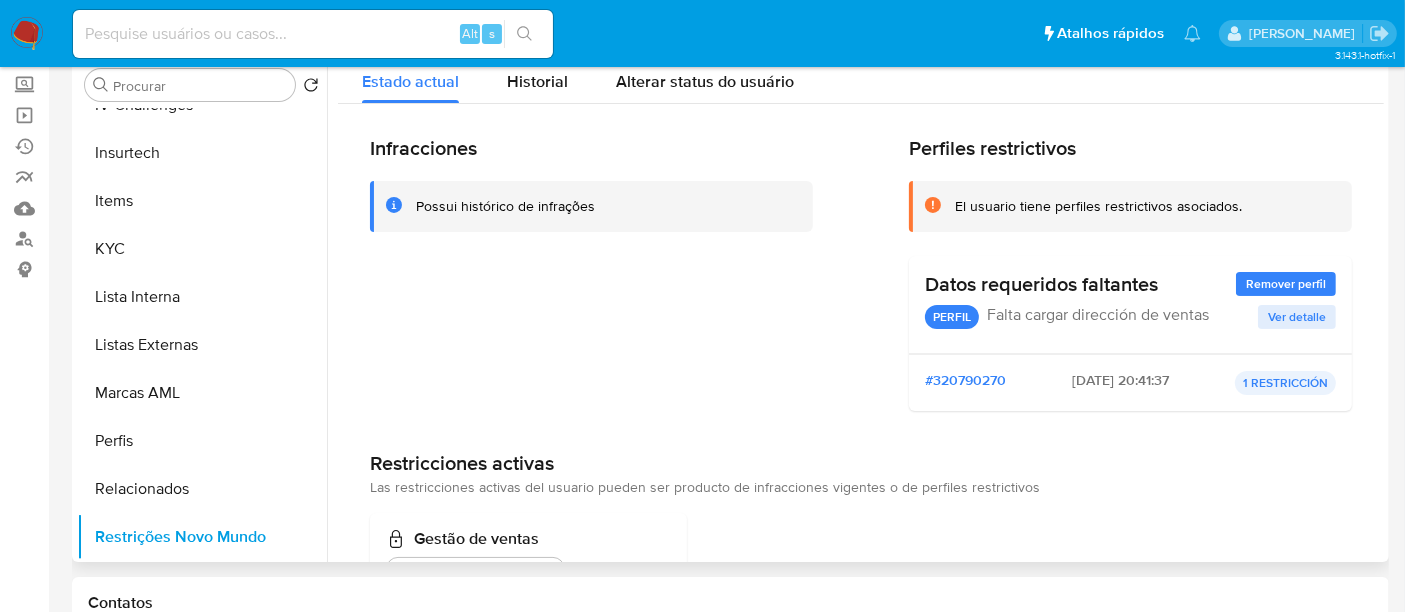 type 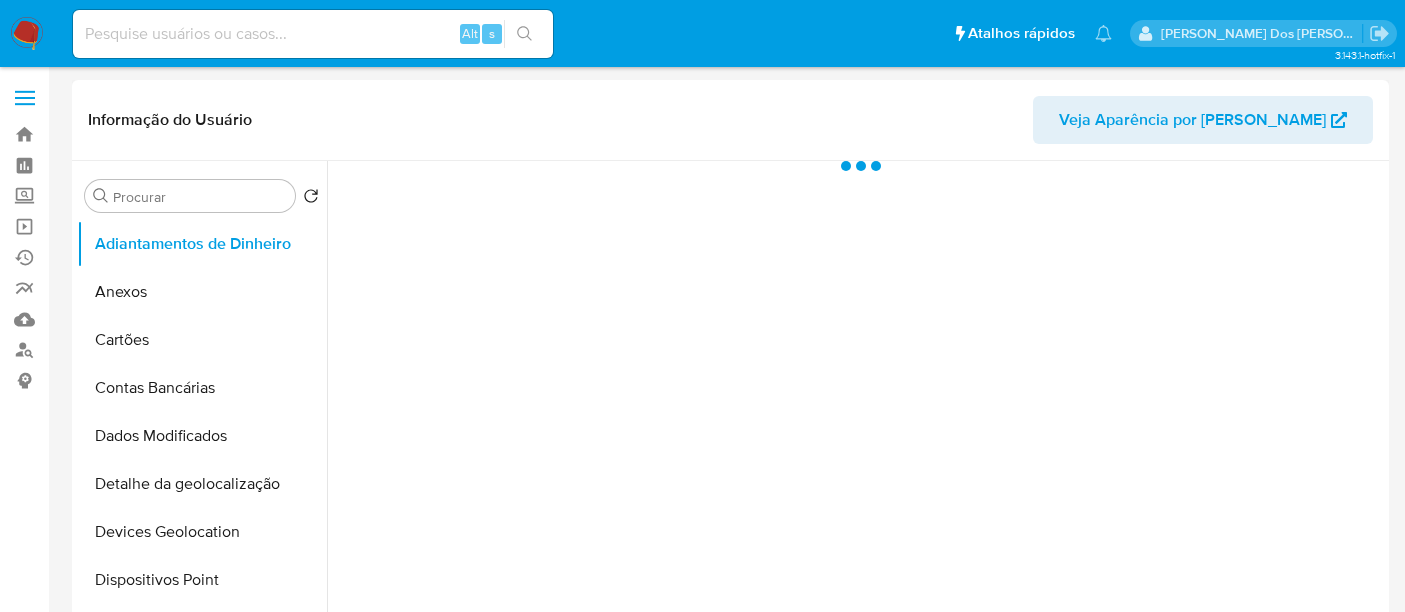 scroll, scrollTop: 0, scrollLeft: 0, axis: both 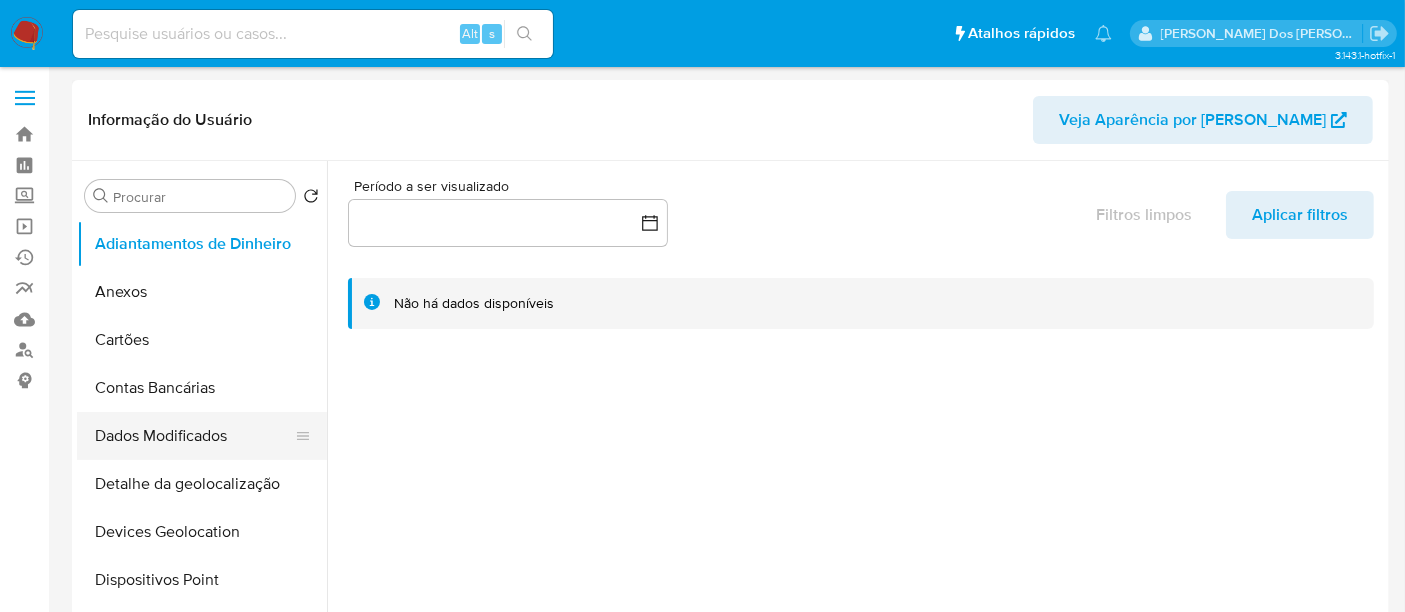 select on "10" 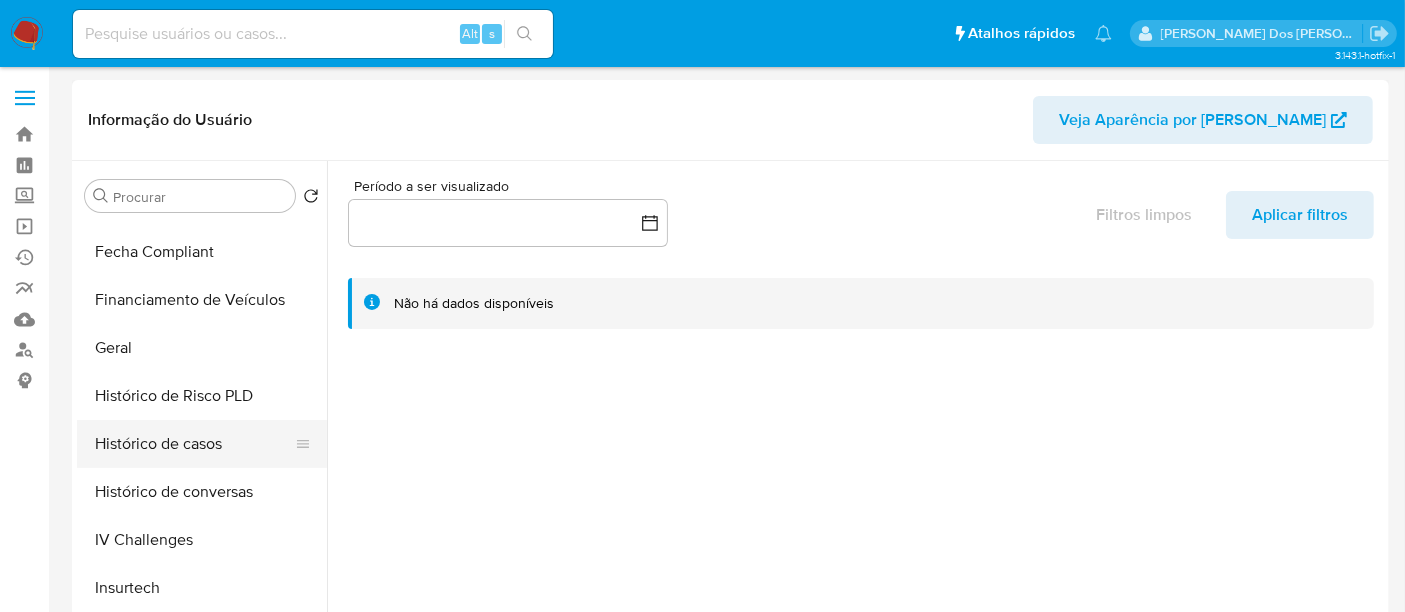 scroll, scrollTop: 555, scrollLeft: 0, axis: vertical 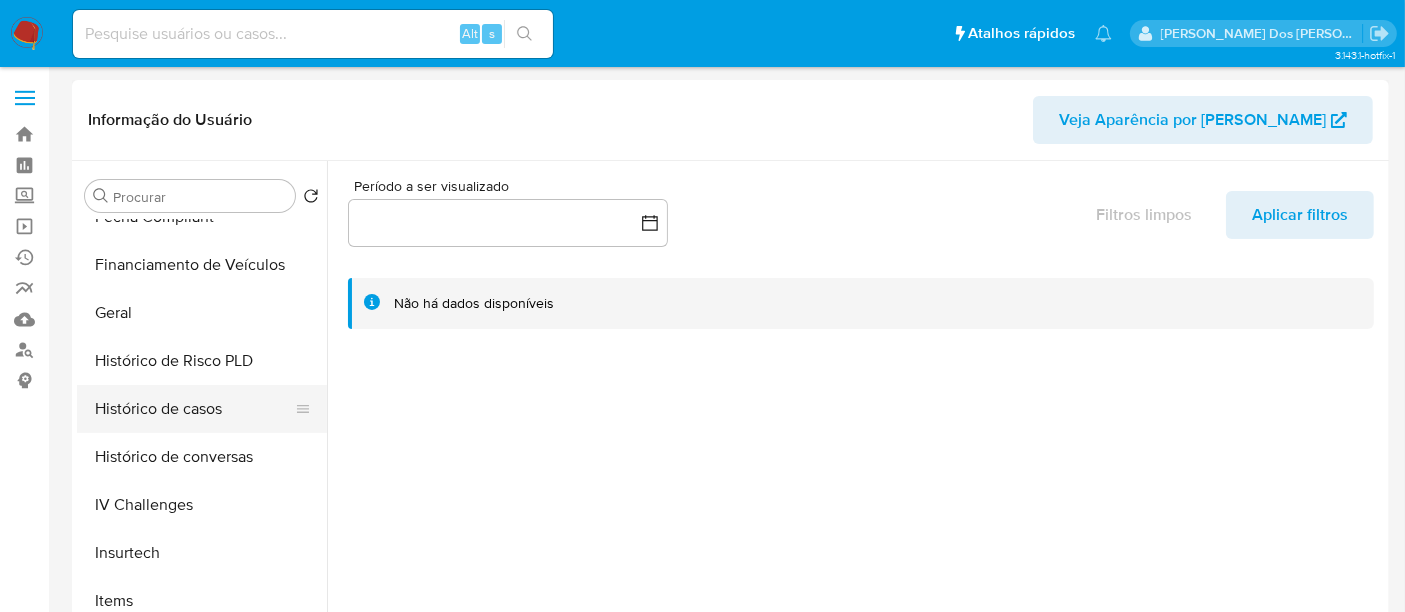 click on "Histórico de casos" at bounding box center [194, 409] 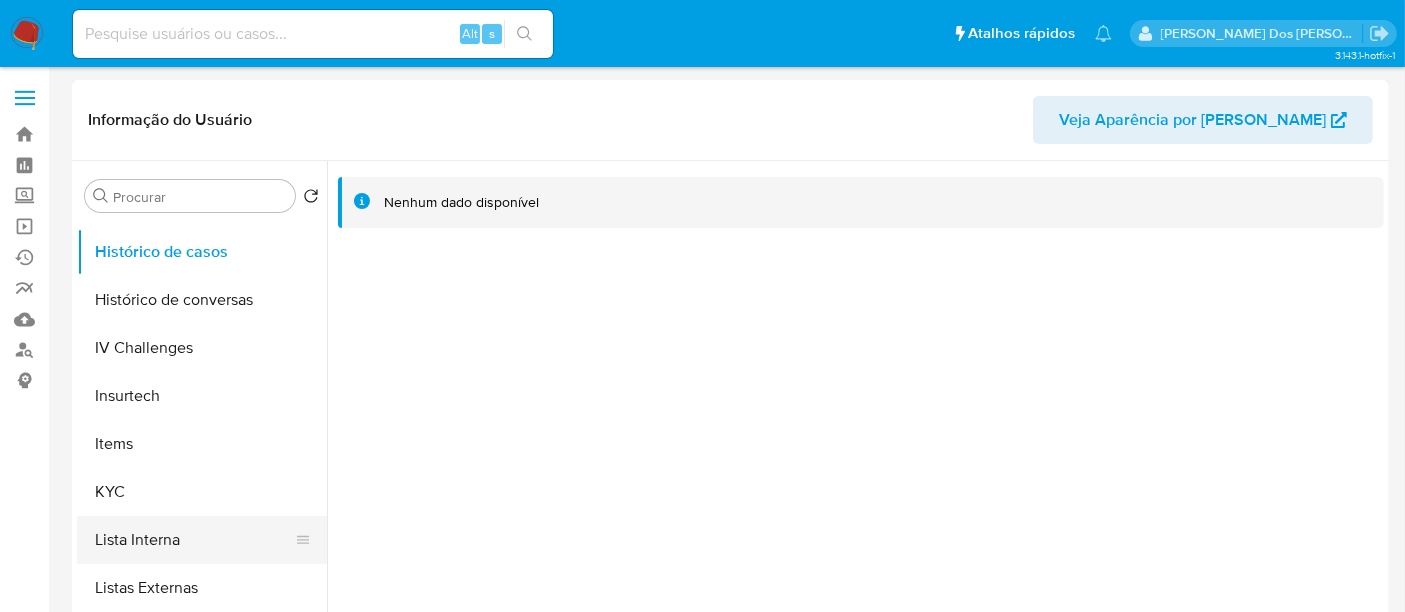 scroll, scrollTop: 844, scrollLeft: 0, axis: vertical 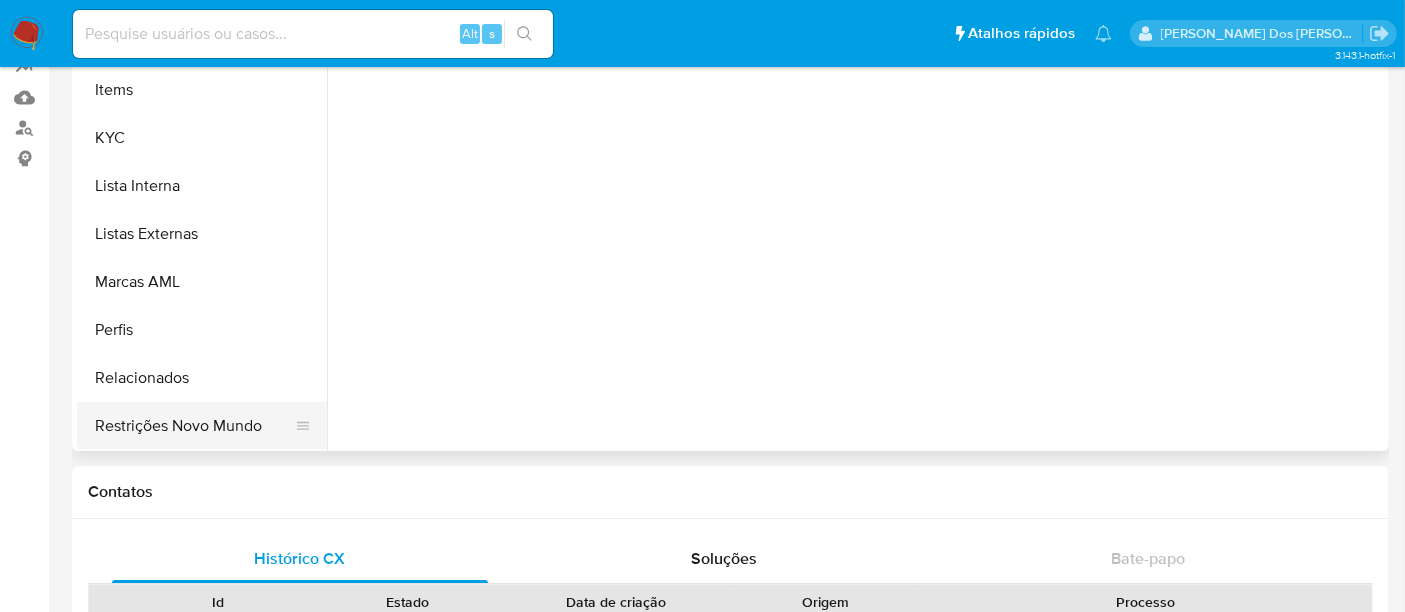 click on "Restrições Novo Mundo" at bounding box center (194, 426) 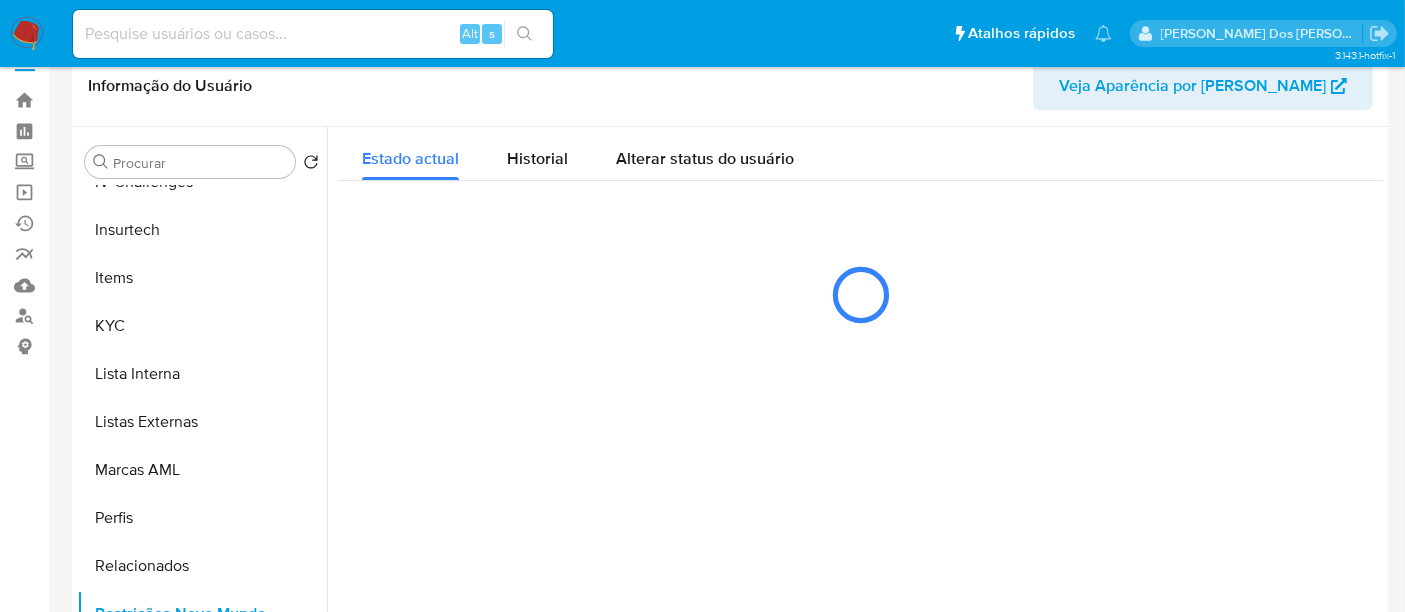scroll, scrollTop: 0, scrollLeft: 0, axis: both 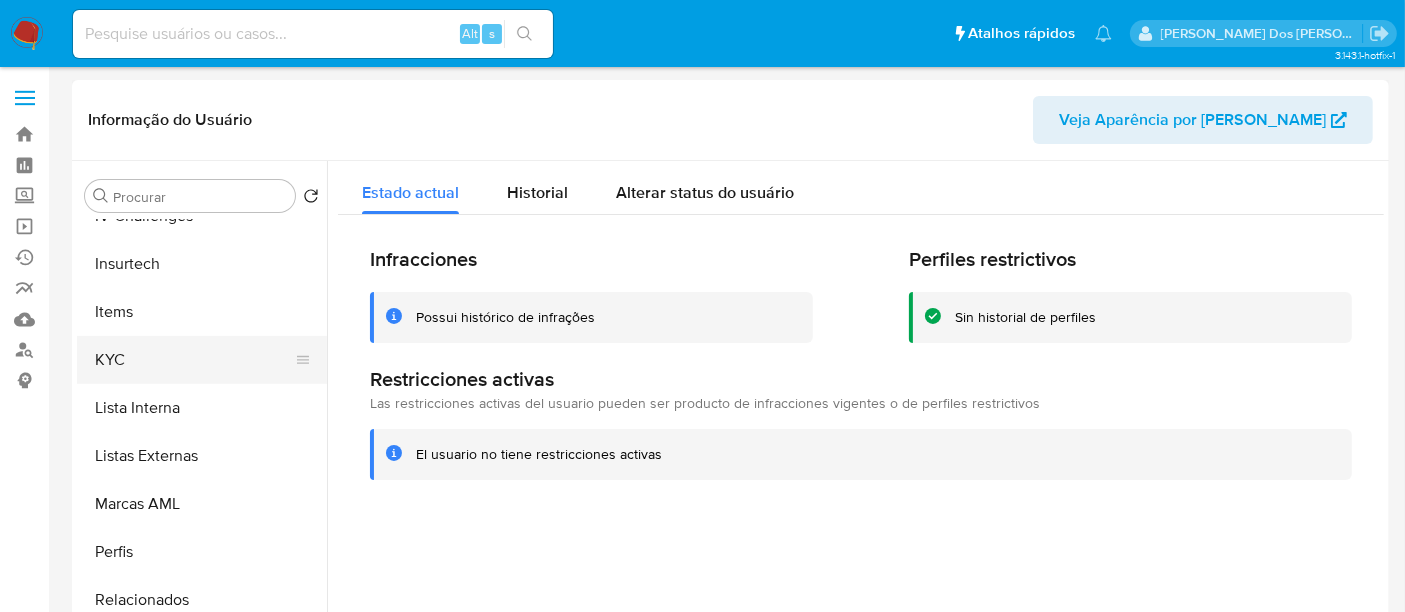click on "KYC" at bounding box center [194, 360] 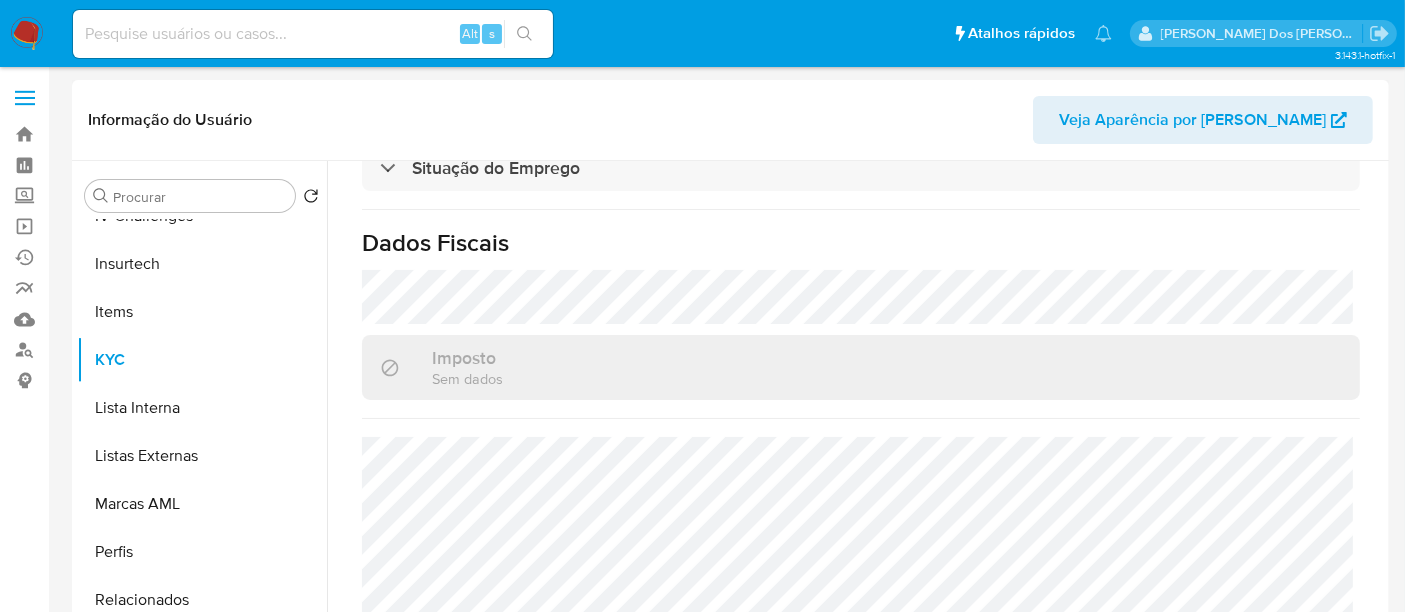 scroll, scrollTop: 908, scrollLeft: 0, axis: vertical 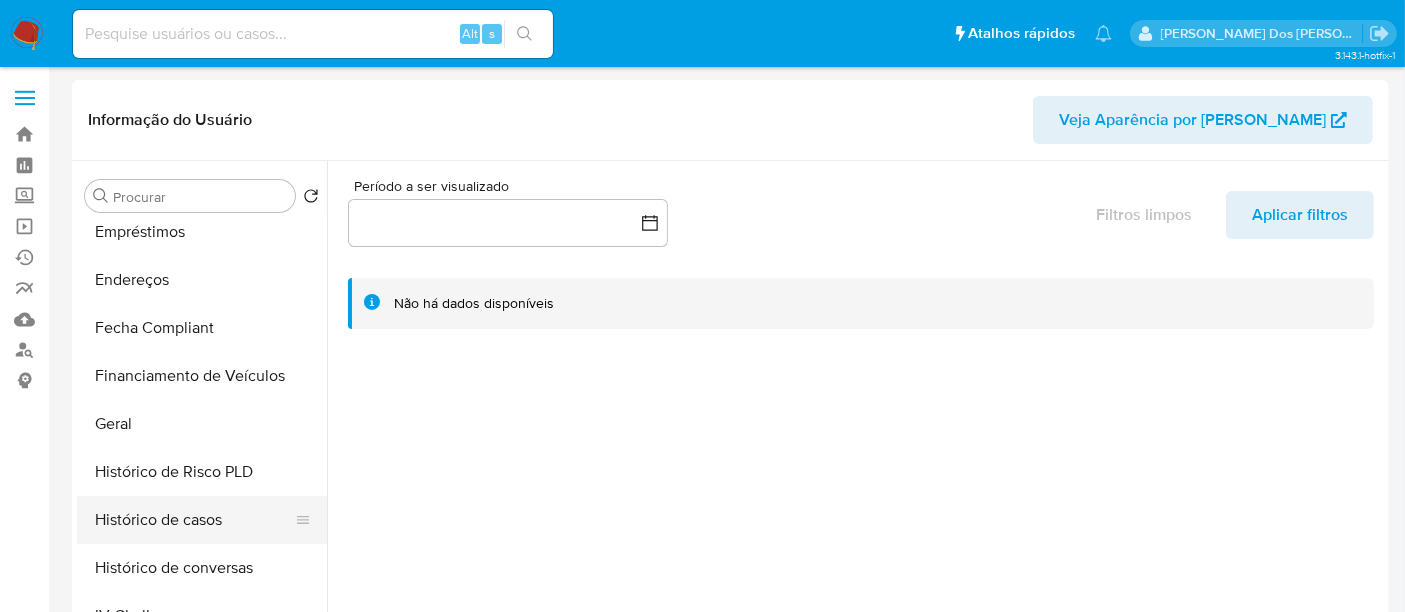 select on "10" 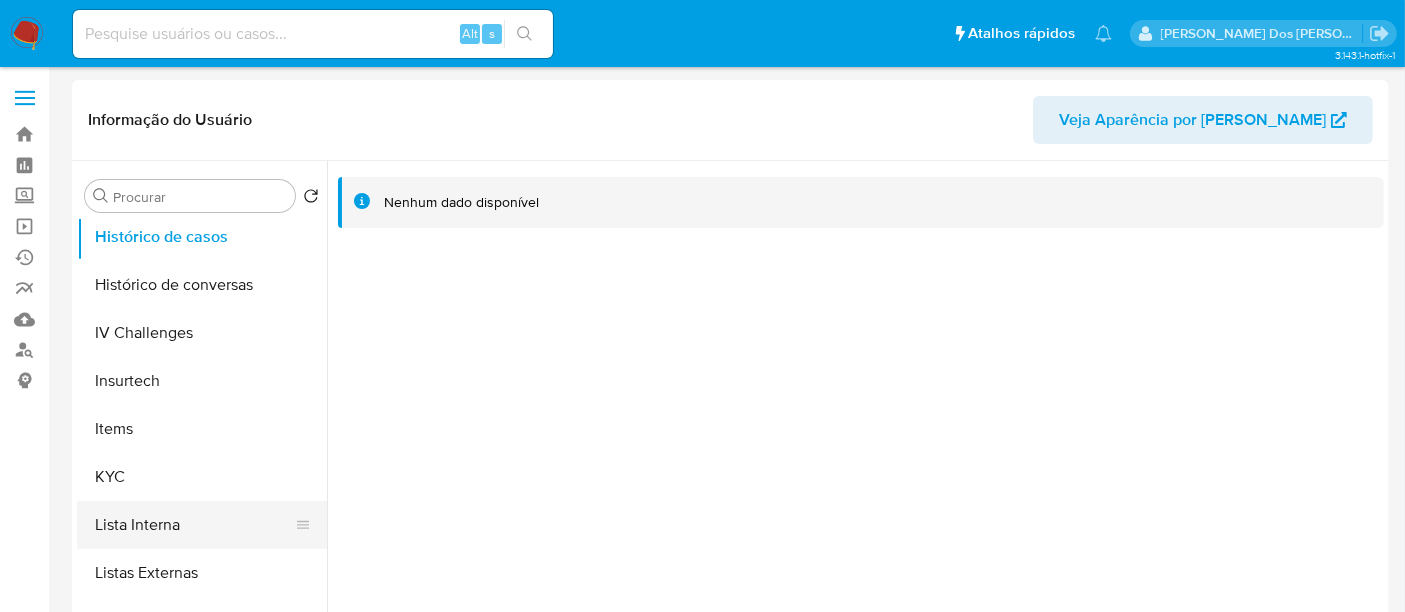 scroll, scrollTop: 844, scrollLeft: 0, axis: vertical 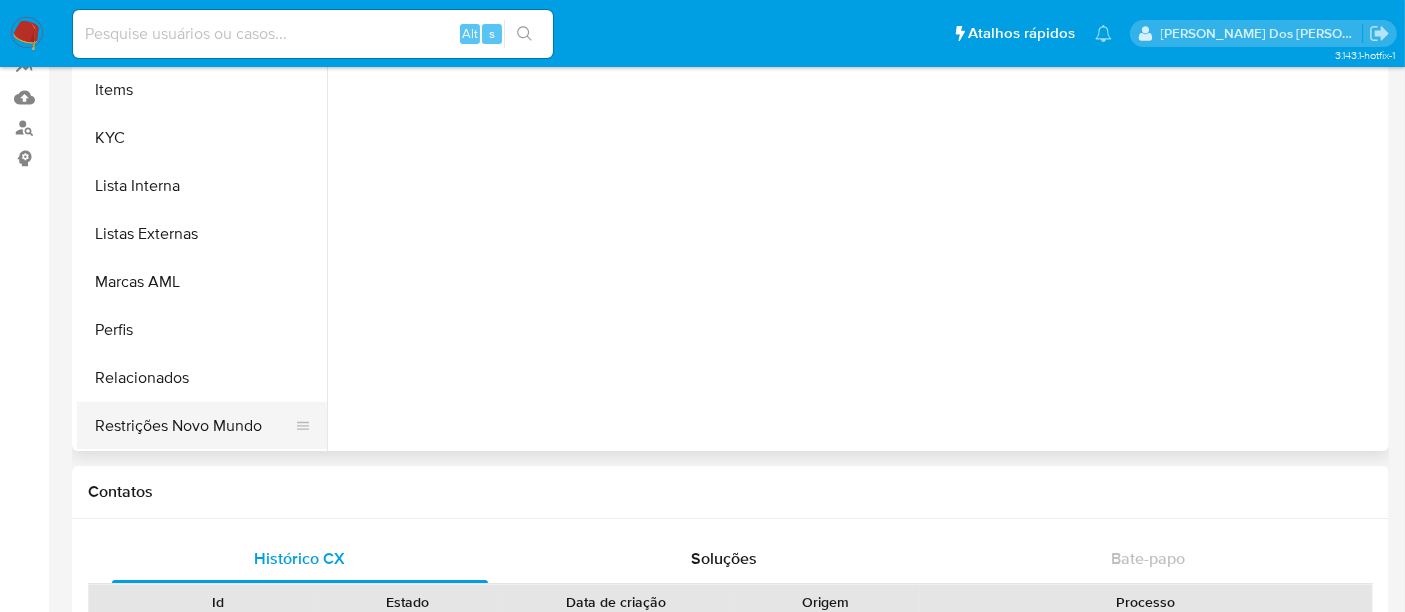 drag, startPoint x: 120, startPoint y: 425, endPoint x: 288, endPoint y: 430, distance: 168.07439 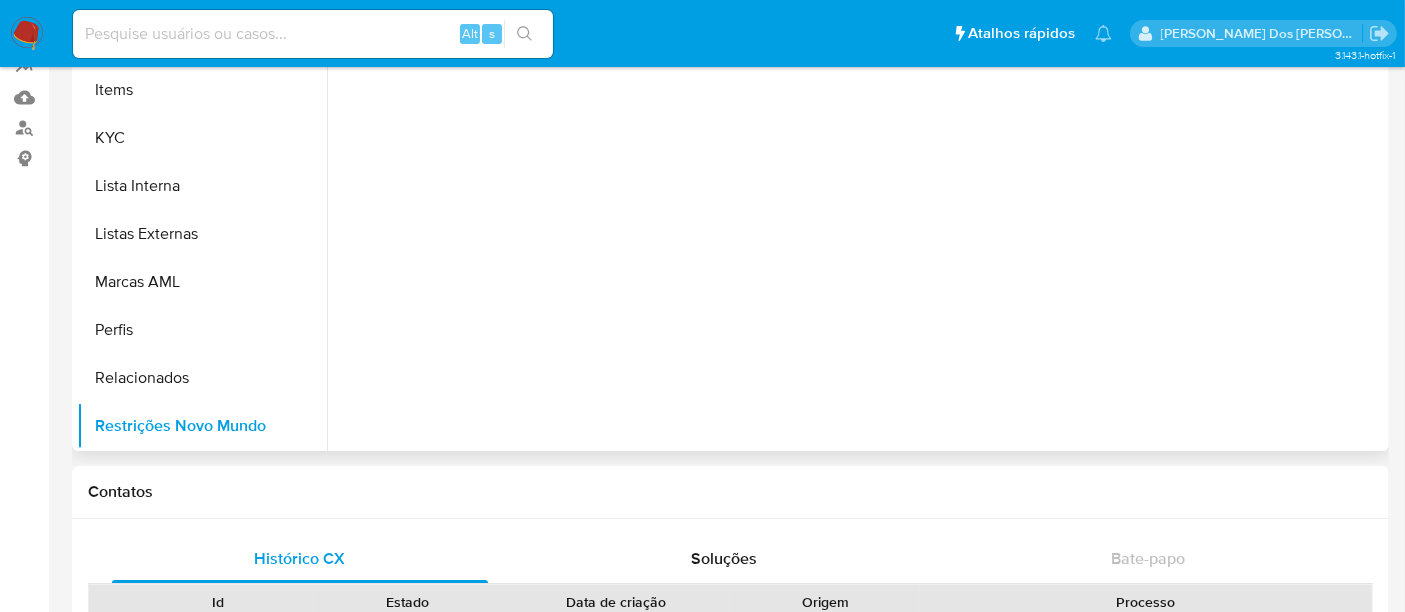 scroll, scrollTop: 111, scrollLeft: 0, axis: vertical 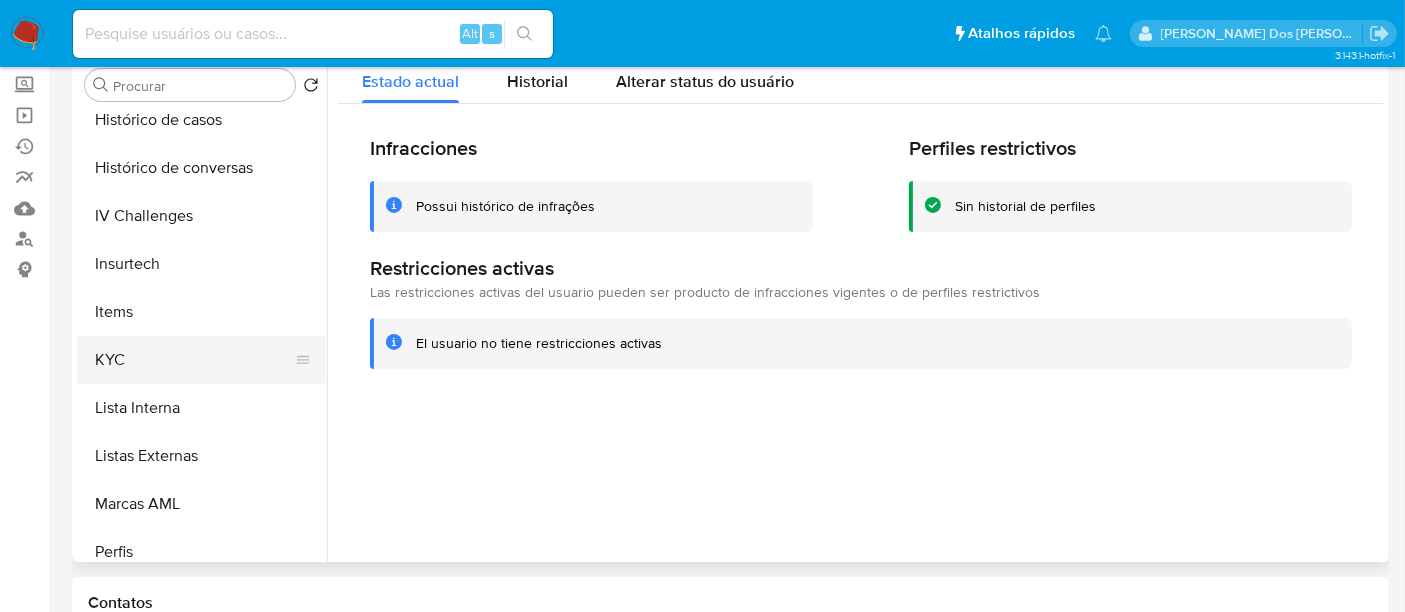 click on "KYC" at bounding box center [194, 360] 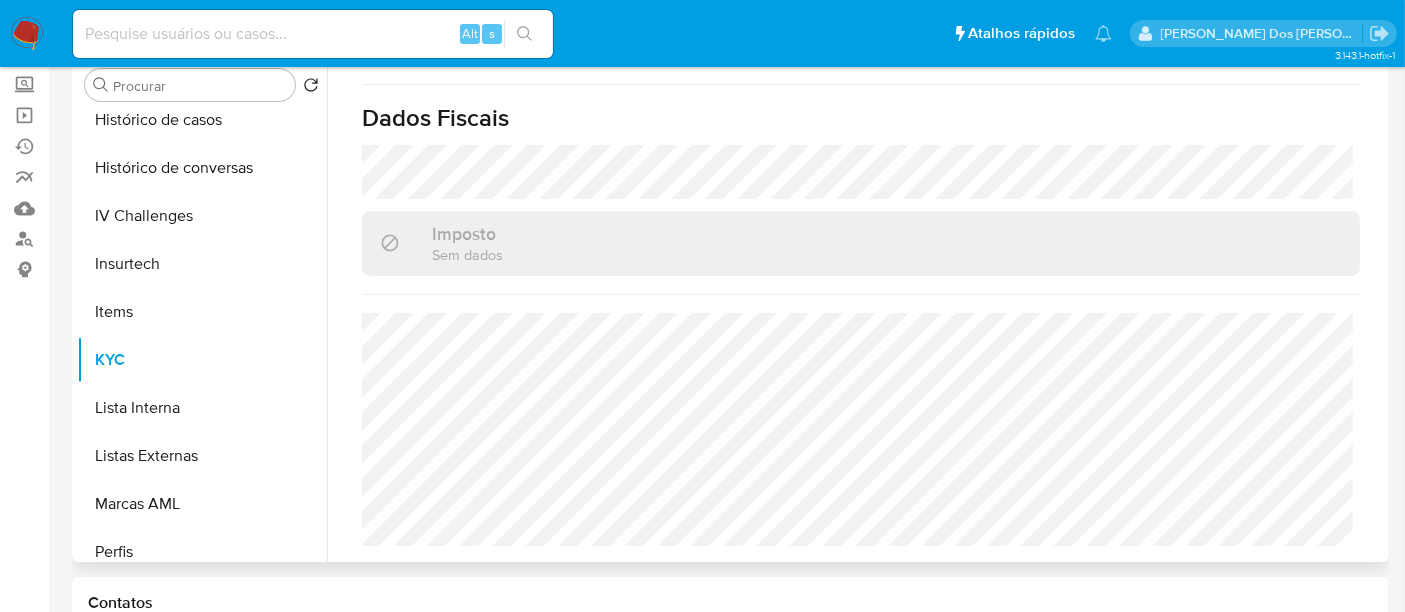 scroll, scrollTop: 969, scrollLeft: 0, axis: vertical 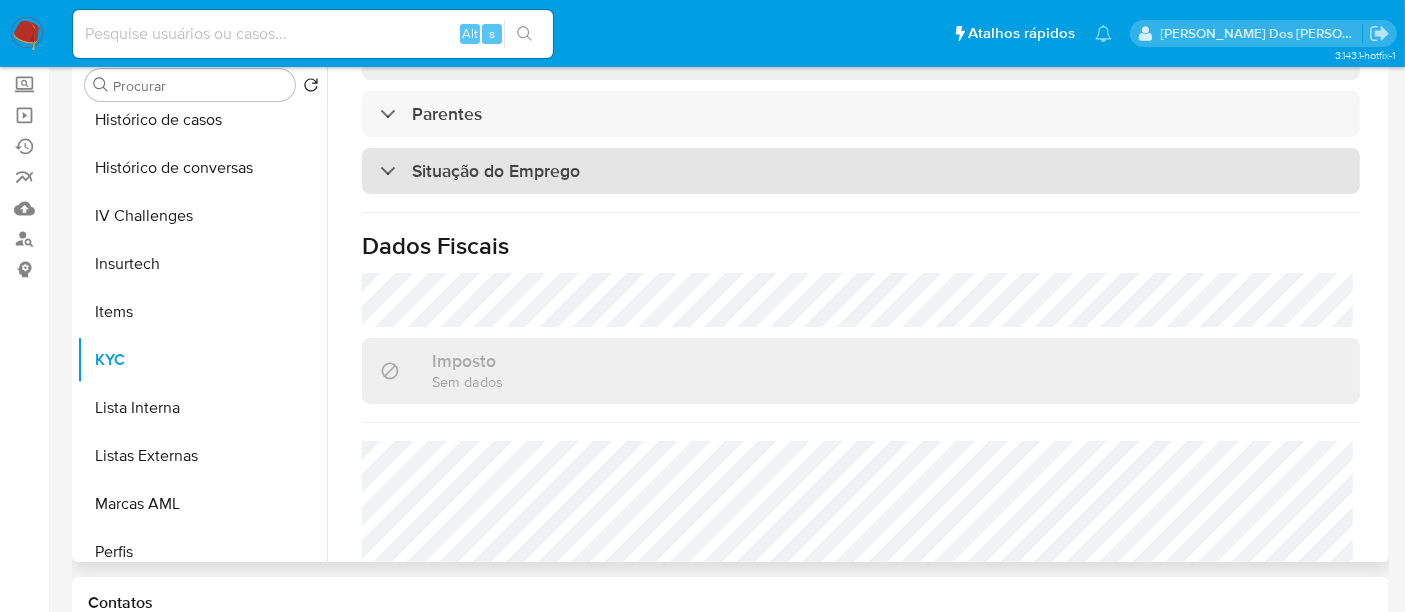 type 